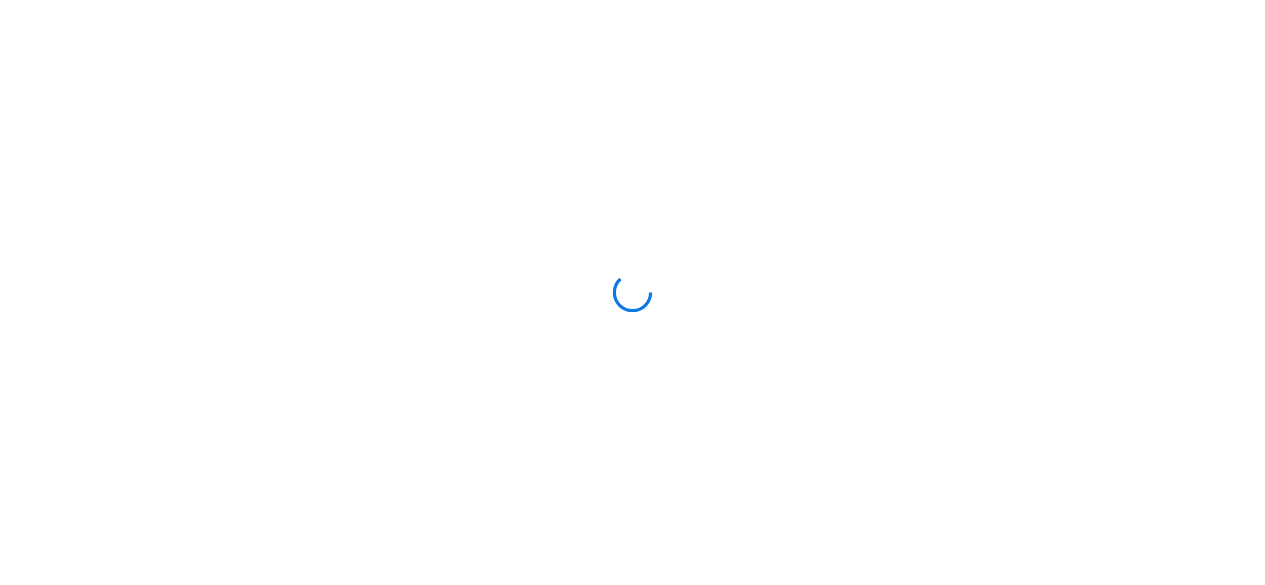 scroll, scrollTop: 0, scrollLeft: 0, axis: both 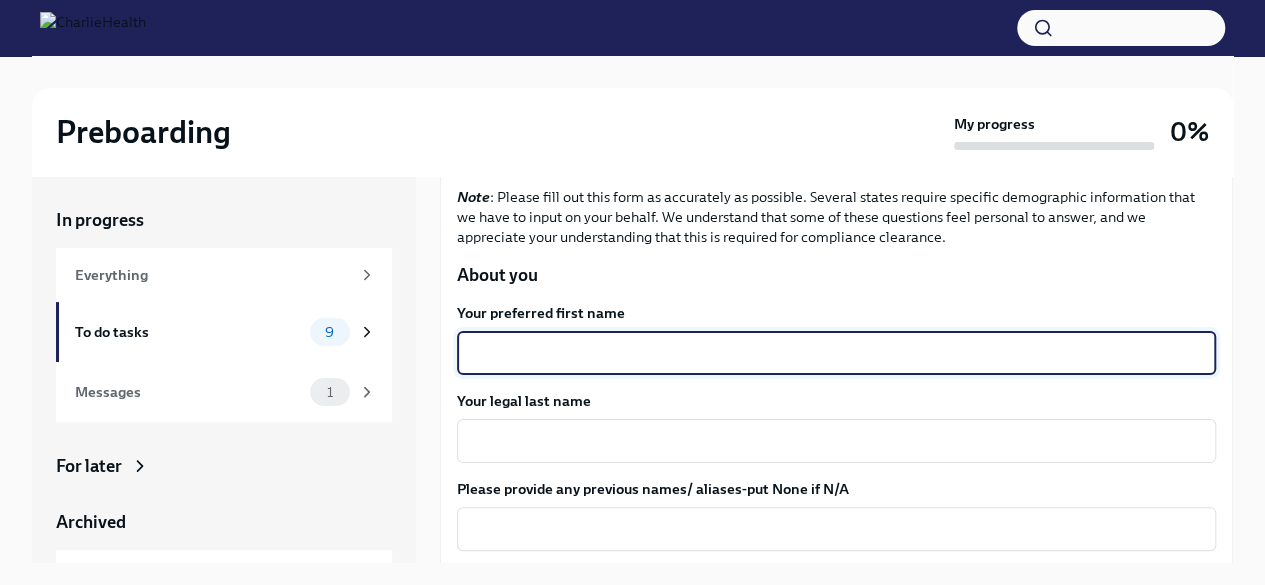 click on "Your preferred first name" at bounding box center [836, 353] 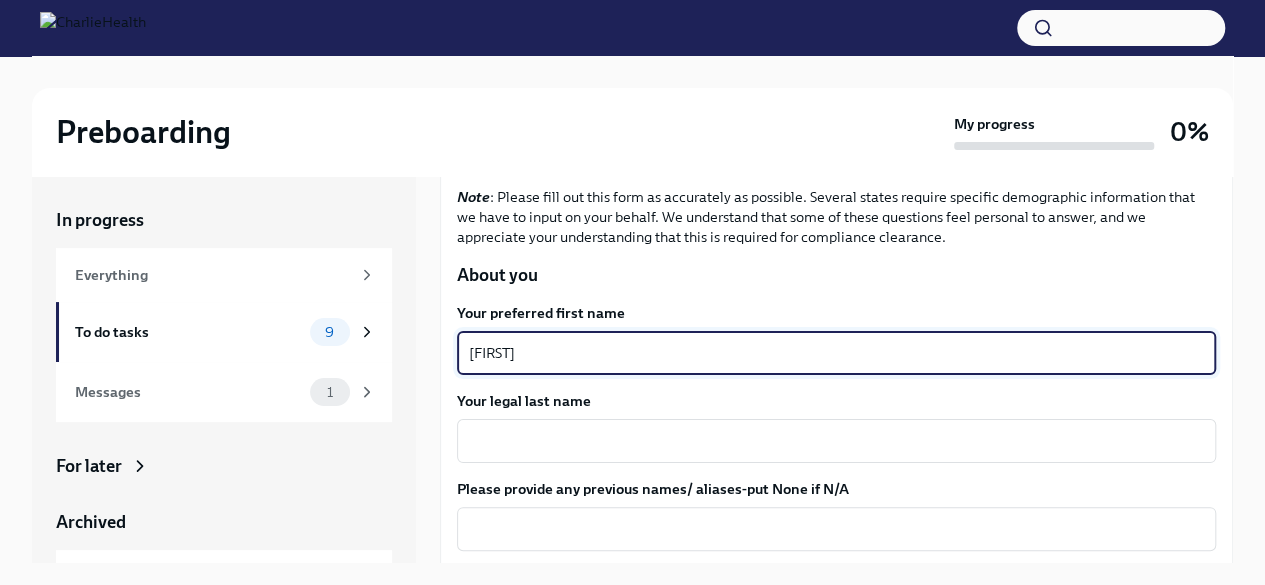 type on "[FIRST]" 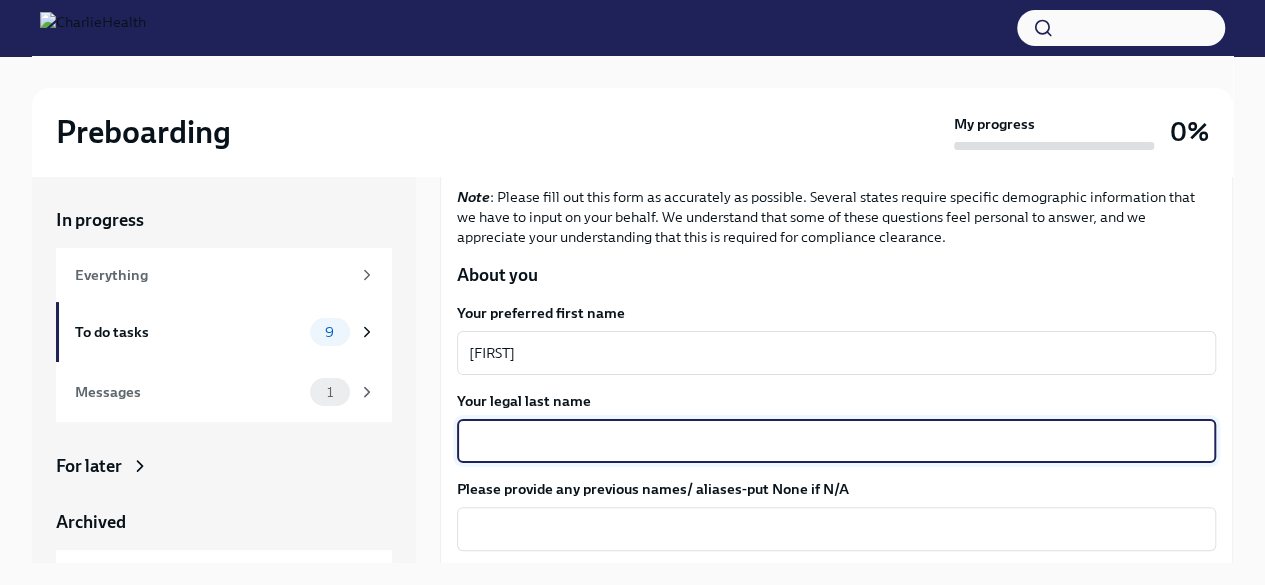 click on "Your legal last name" at bounding box center [836, 441] 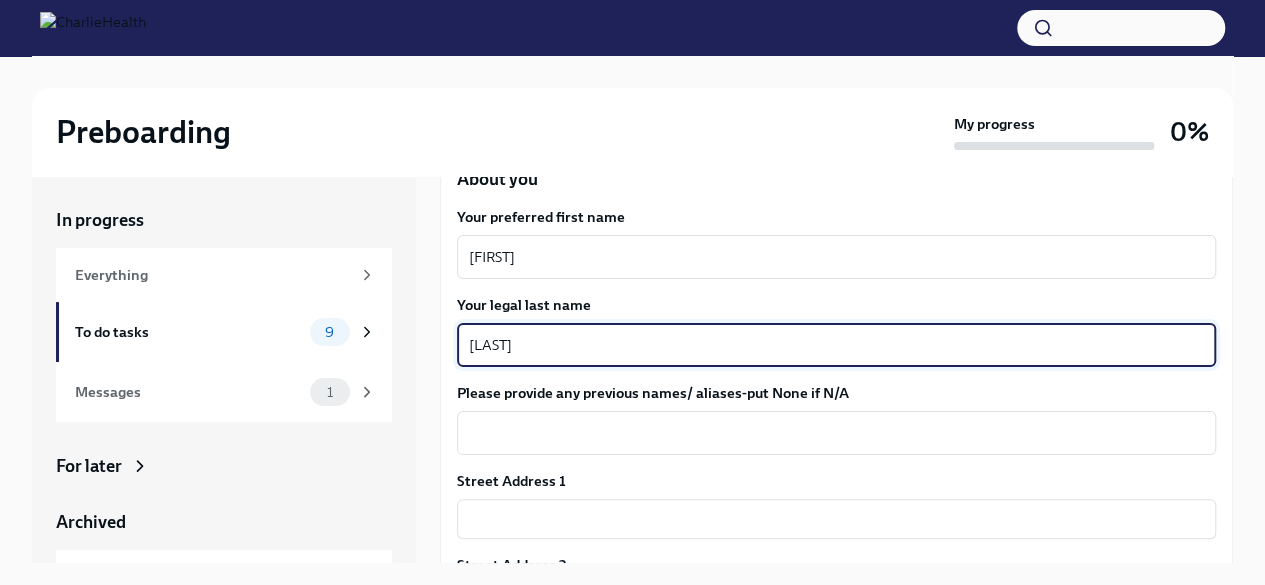 scroll, scrollTop: 302, scrollLeft: 0, axis: vertical 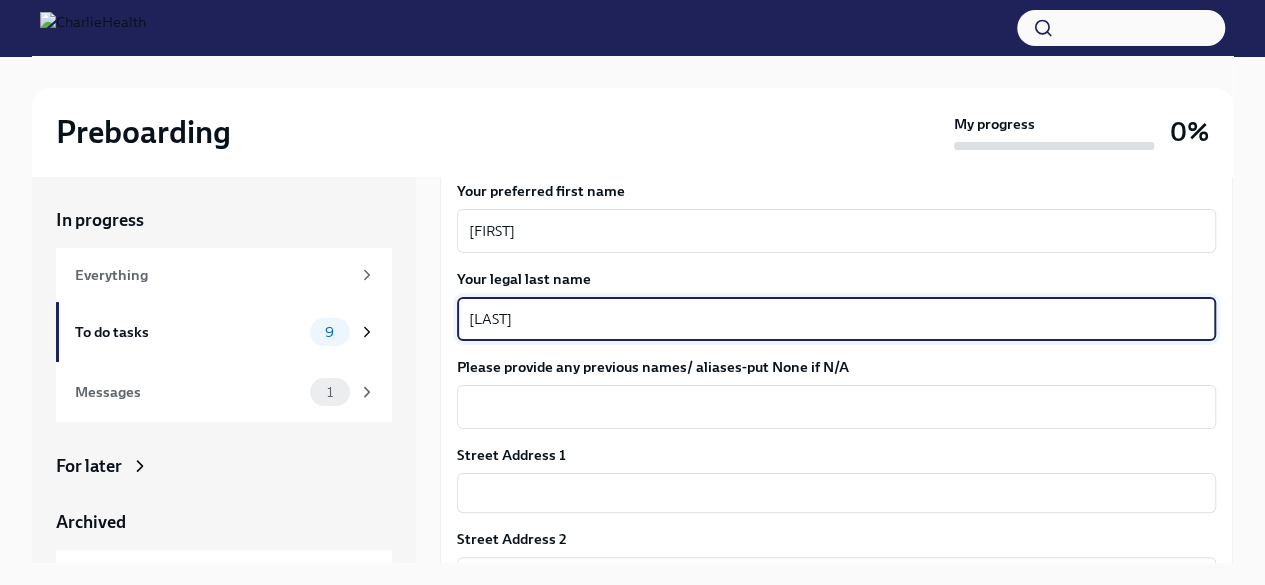 type on "[LAST]" 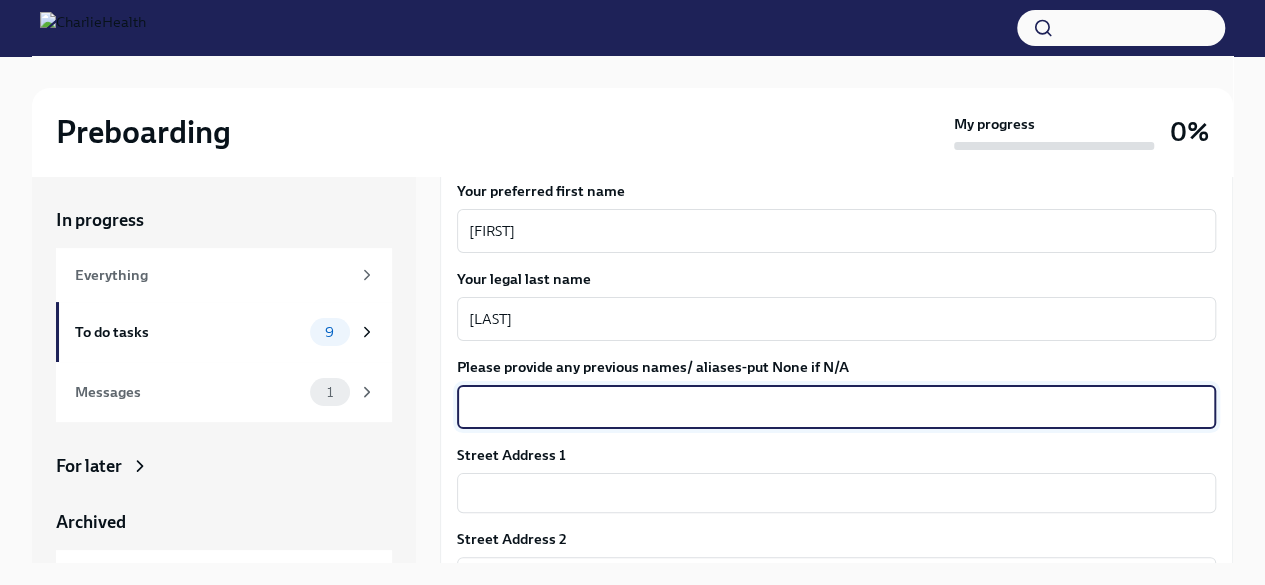 click on "Please provide any previous names/ aliases-put None if N/A" at bounding box center (836, 407) 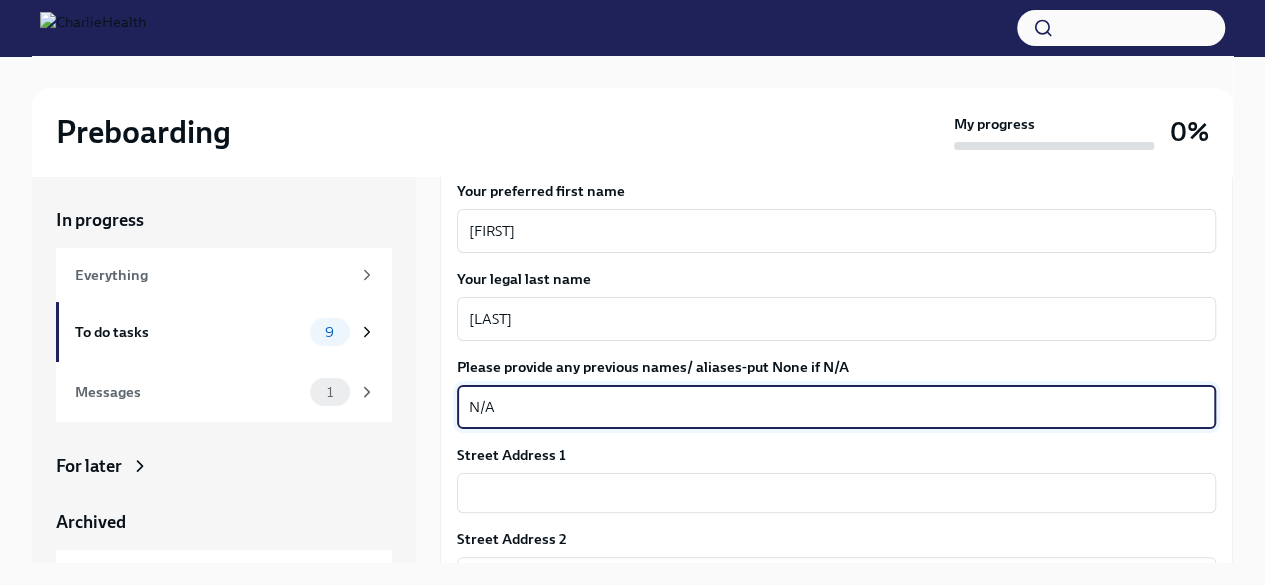 type on "N/A" 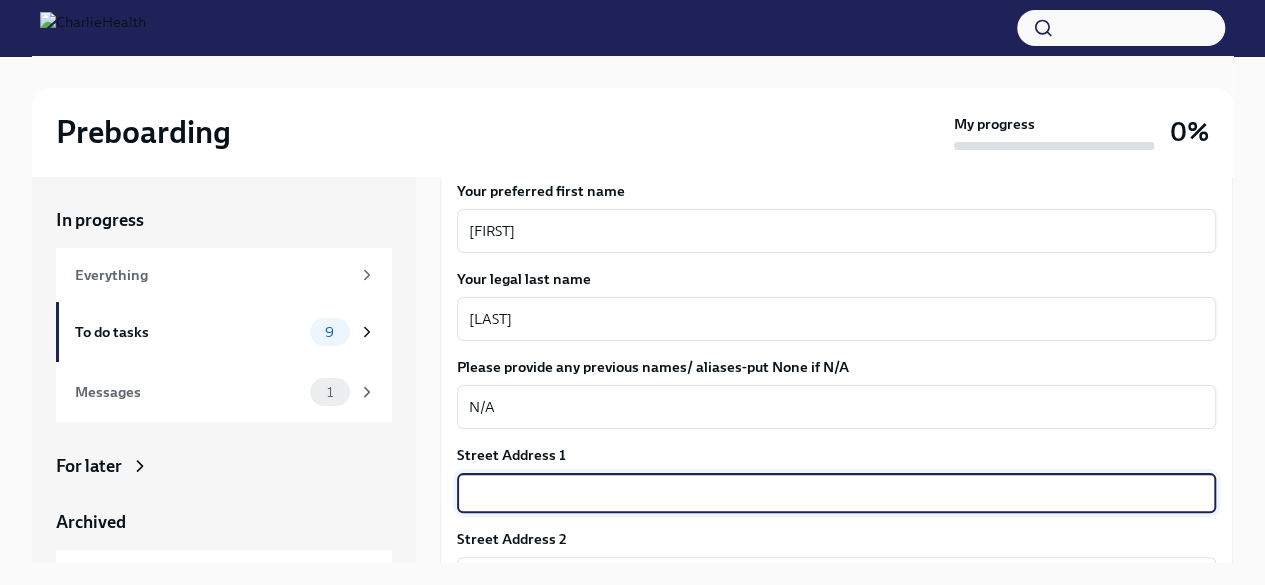 type on "[NUMBER] [STREET]" 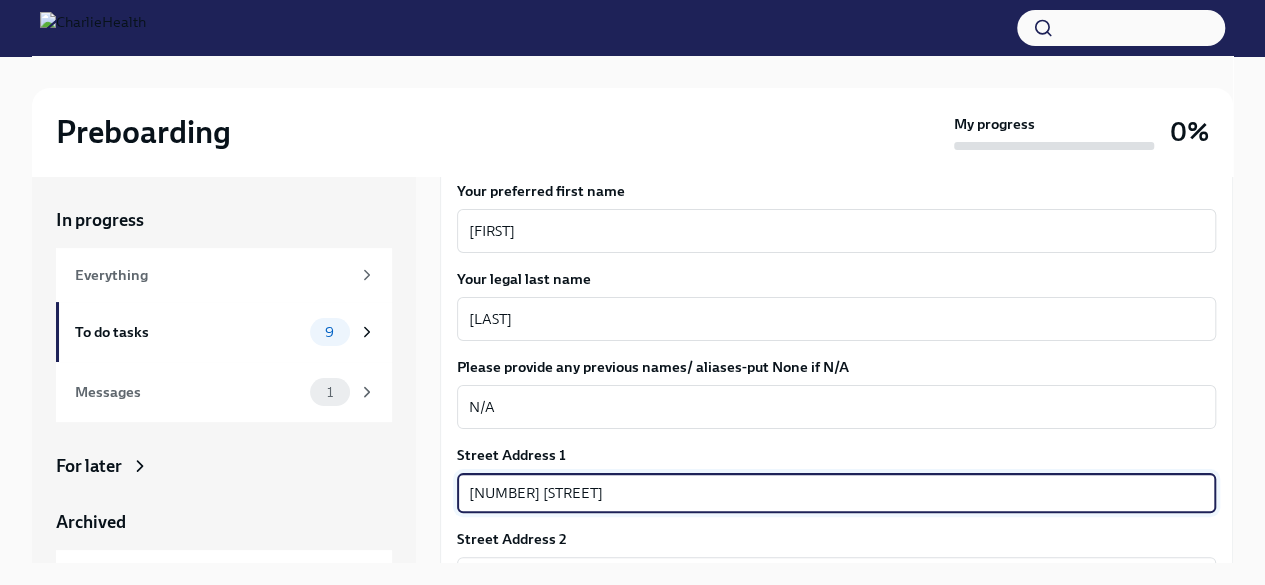 type on "[POSTAL_CODE]" 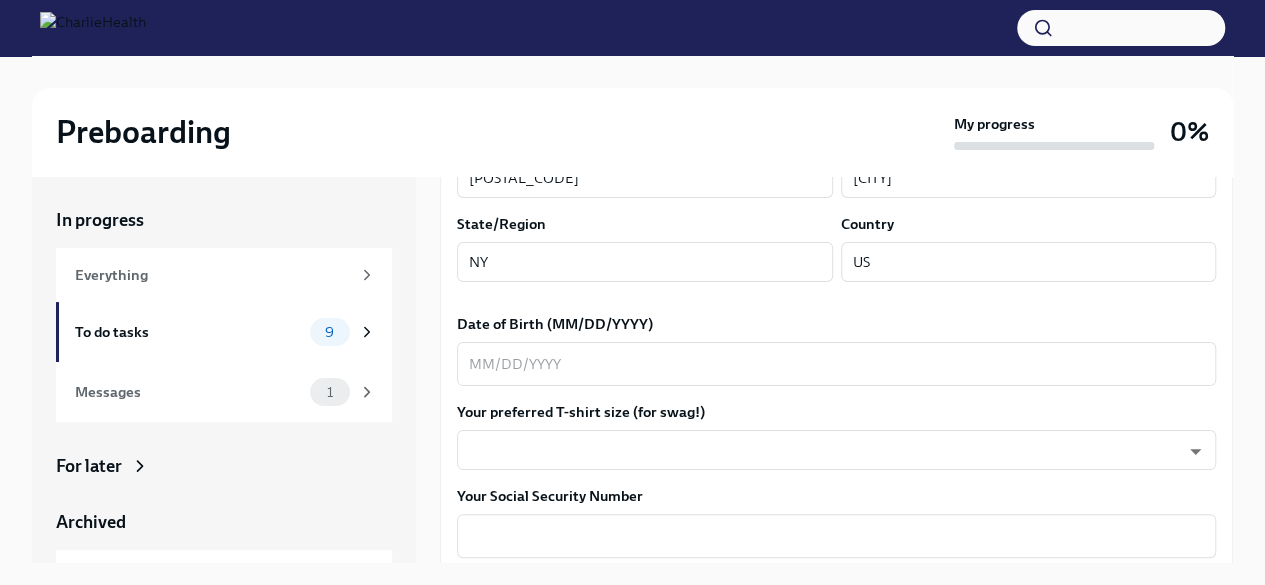 scroll, scrollTop: 786, scrollLeft: 0, axis: vertical 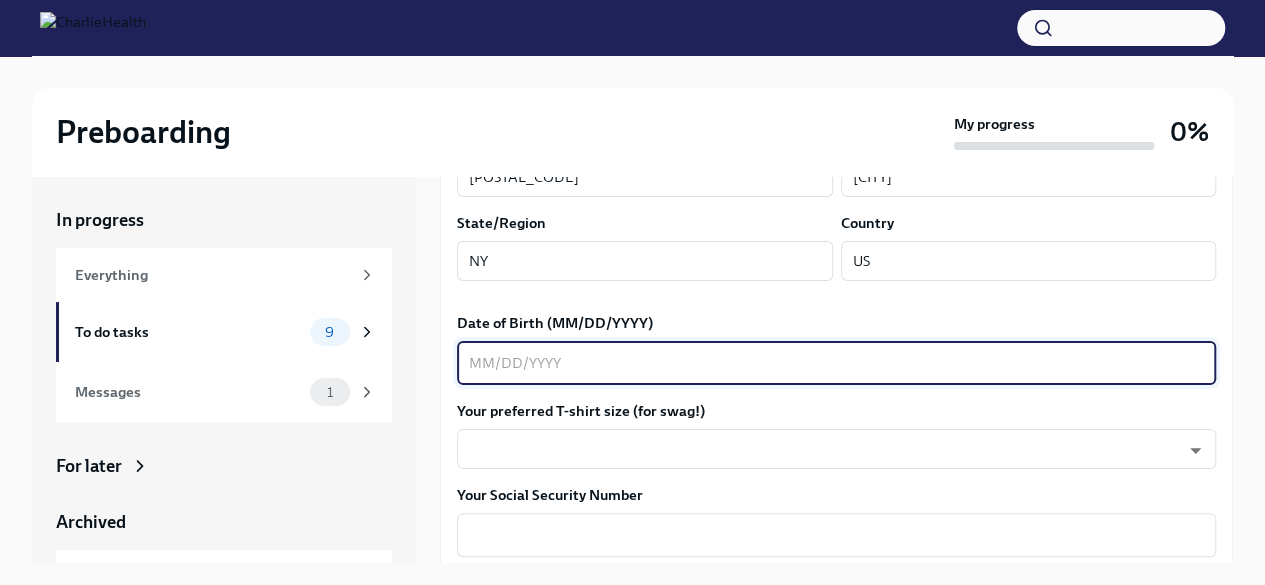 click on "Date of Birth (MM/DD/YYYY)" at bounding box center [836, 363] 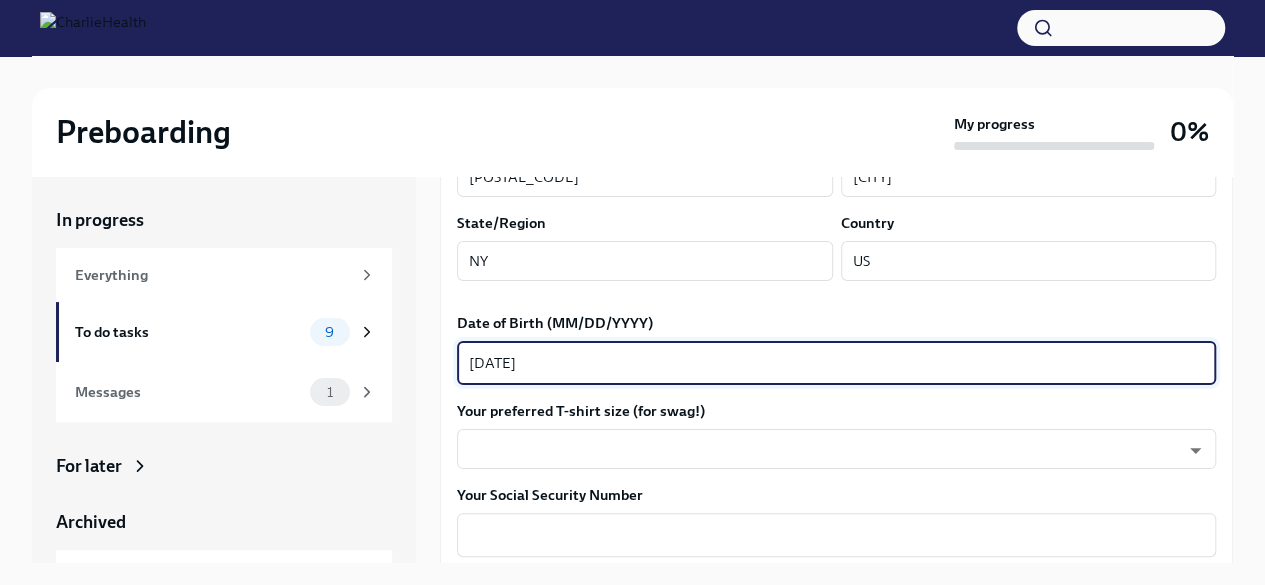 type on "[DATE]" 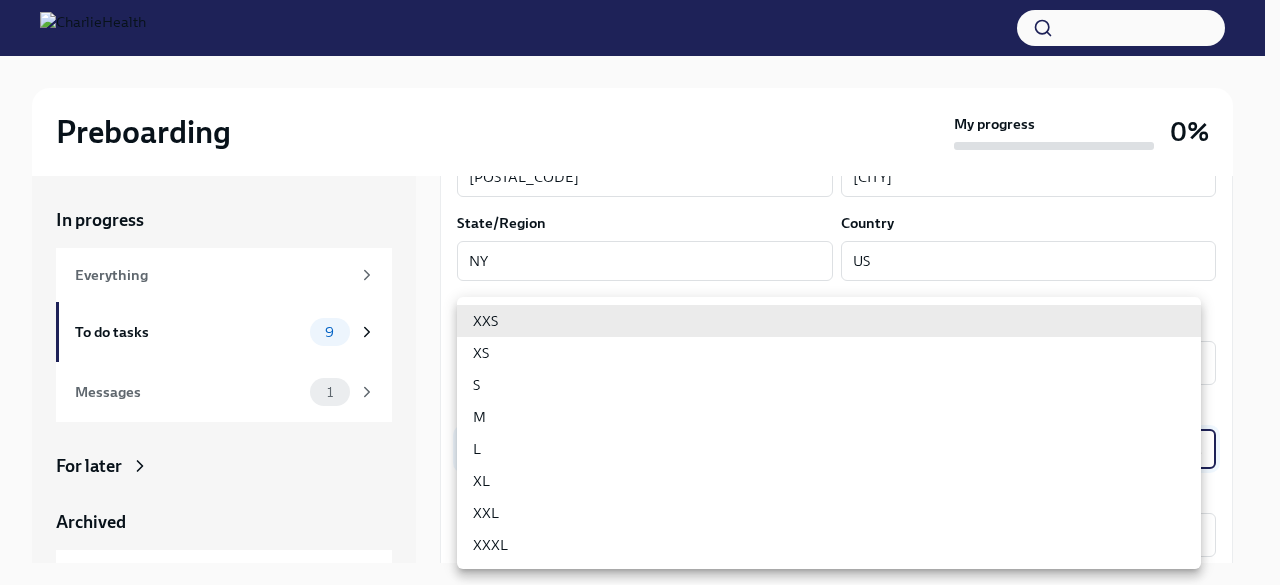 click on "Your preferred first name [FIRST] x Your legal last name [LAST] x Please provide any previous names/ aliases-put None if N/A N/A x Street Address 1 [NUMBER] [STREET] Street Address 2 Postal Code [POSTAL_CODE] City [CITY] State/Region [STATE] Country US Date of Birth (MM/DD/YYYY) [DATE] x" at bounding box center (640, 309) 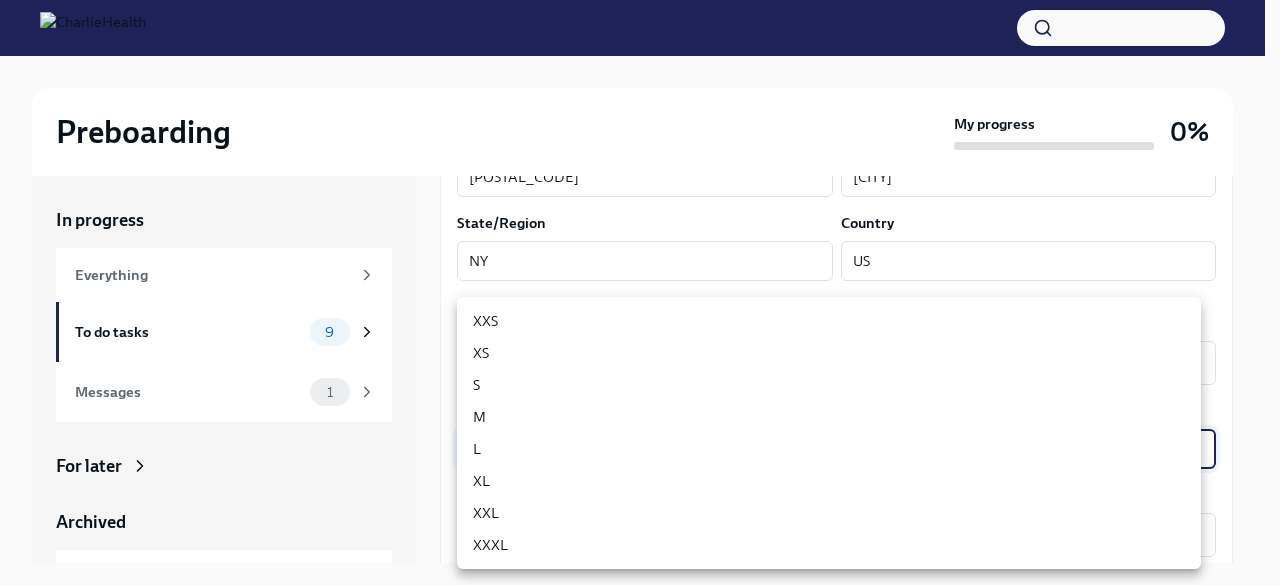 click on "M" at bounding box center [829, 417] 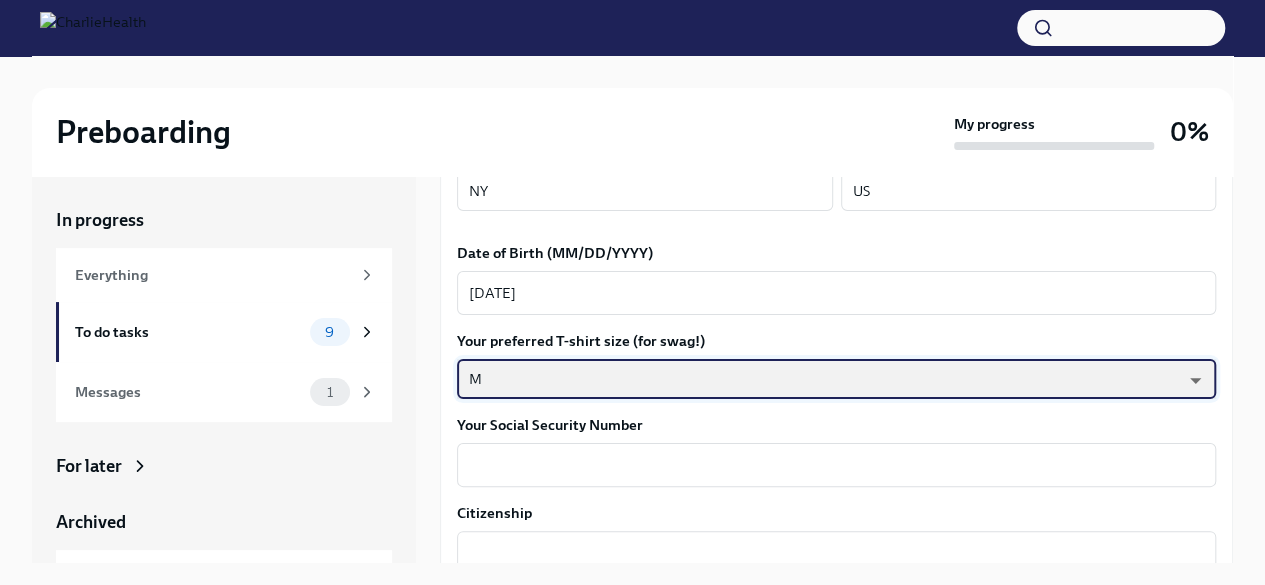 scroll, scrollTop: 861, scrollLeft: 0, axis: vertical 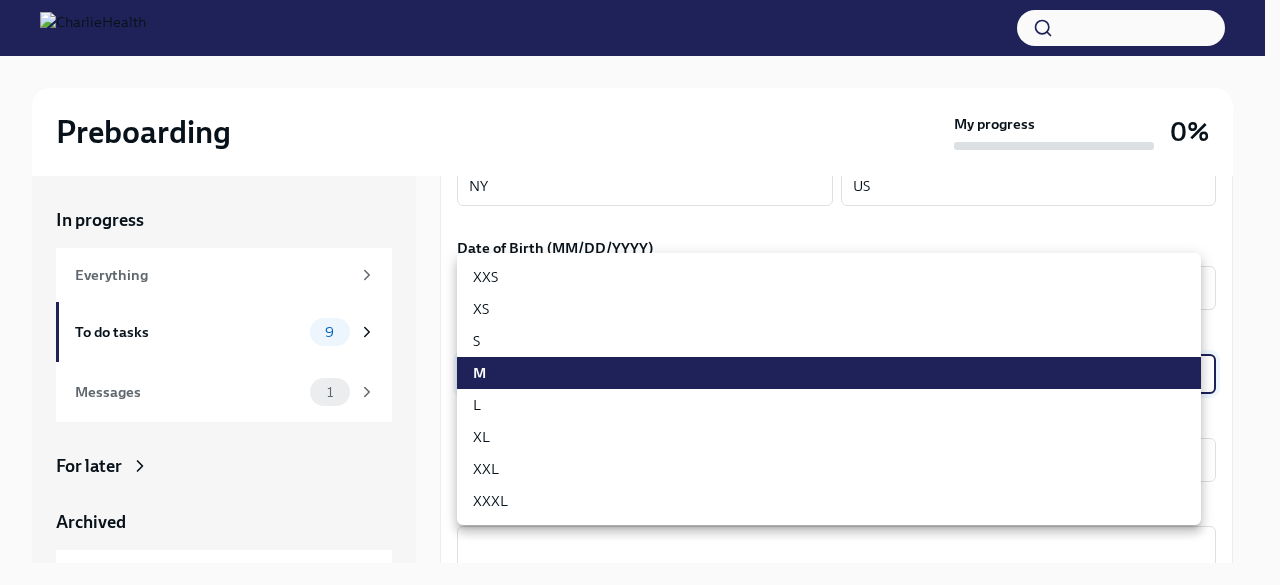 click on "Your preferred first name [FIRST] x Your legal last name [LAST] x Please provide any previous names/ aliases-put None if N/A N/A x Street Address 1 [NUMBER] [STREET] Street Address 2 Postal Code [POSTAL_CODE] City [CITY] State/Region [STATE] Country US Date of Birth (MM/DD/YYYY) [DATE] x M x" at bounding box center [640, 309] 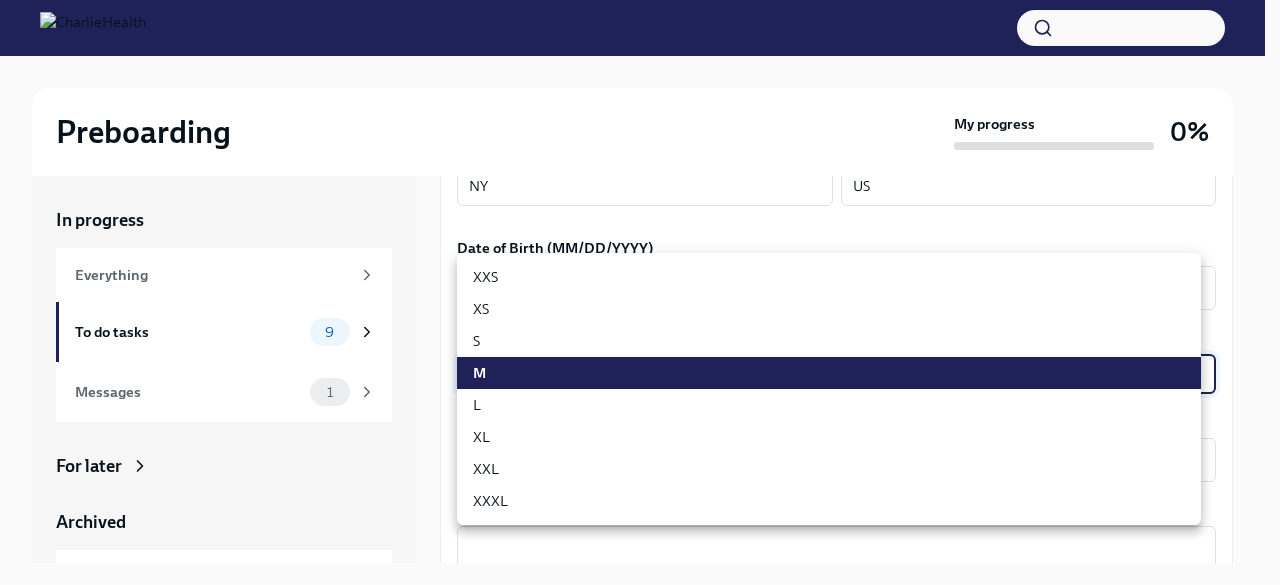 click on "S" at bounding box center (829, 341) 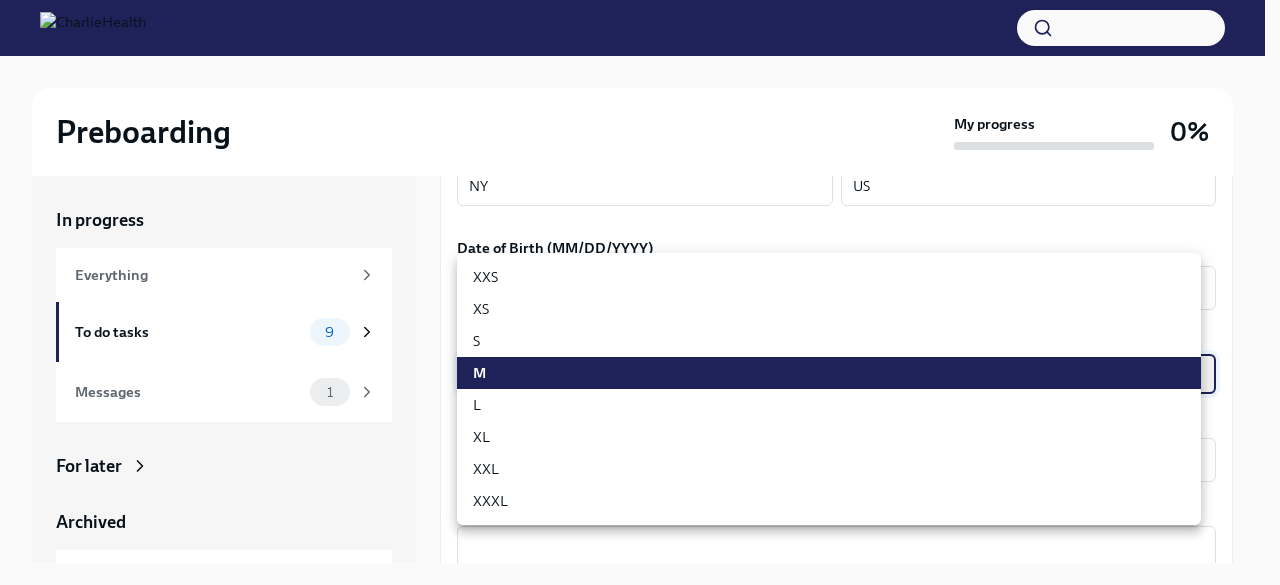 type on "GYTm_qoab" 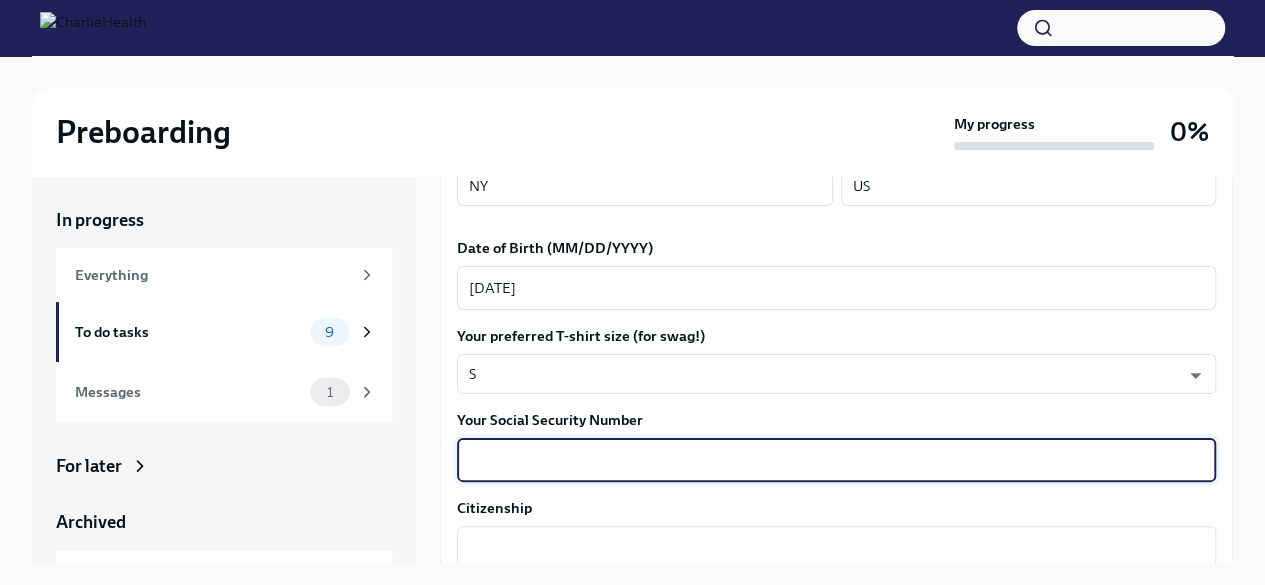 click on "Your Social Security Number" at bounding box center [836, 460] 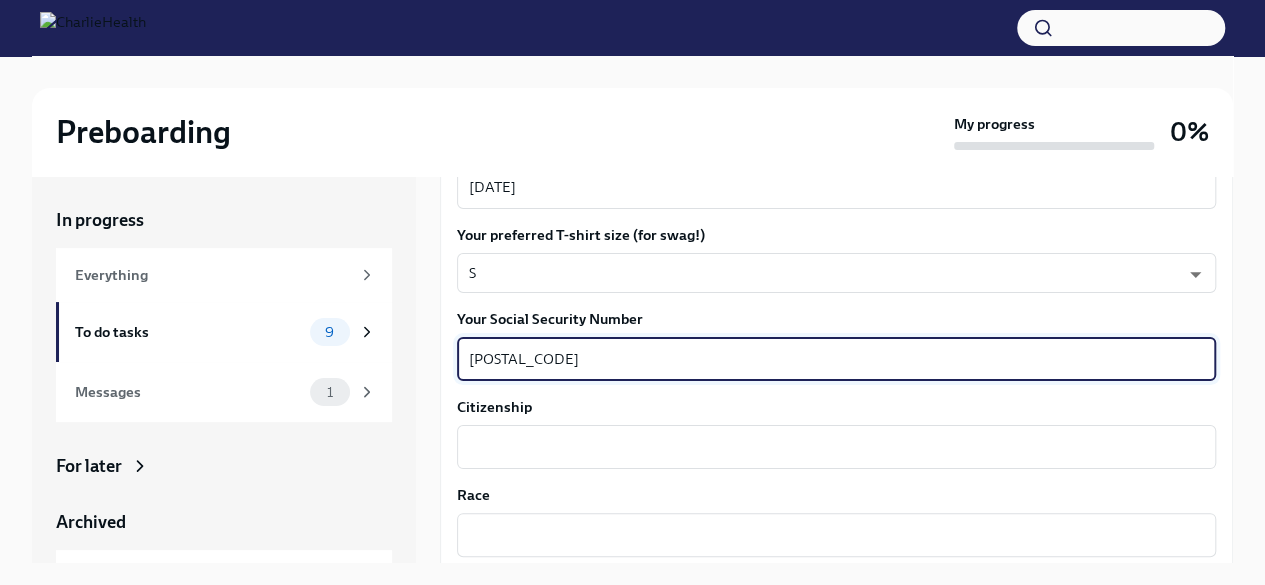 scroll, scrollTop: 972, scrollLeft: 0, axis: vertical 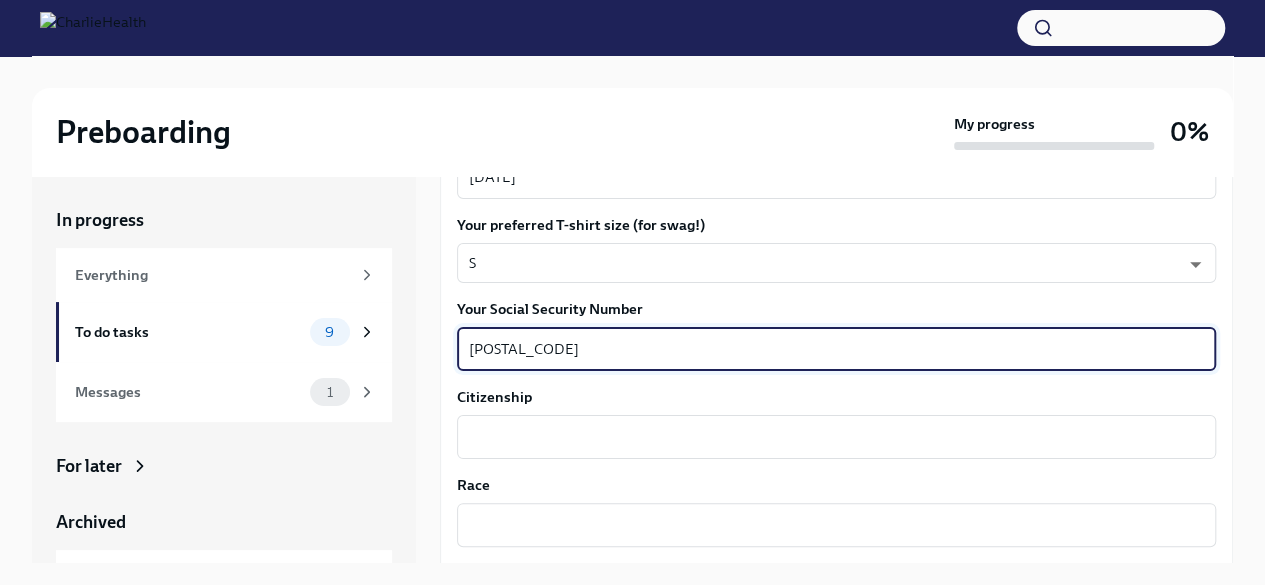 type on "[POSTAL_CODE]" 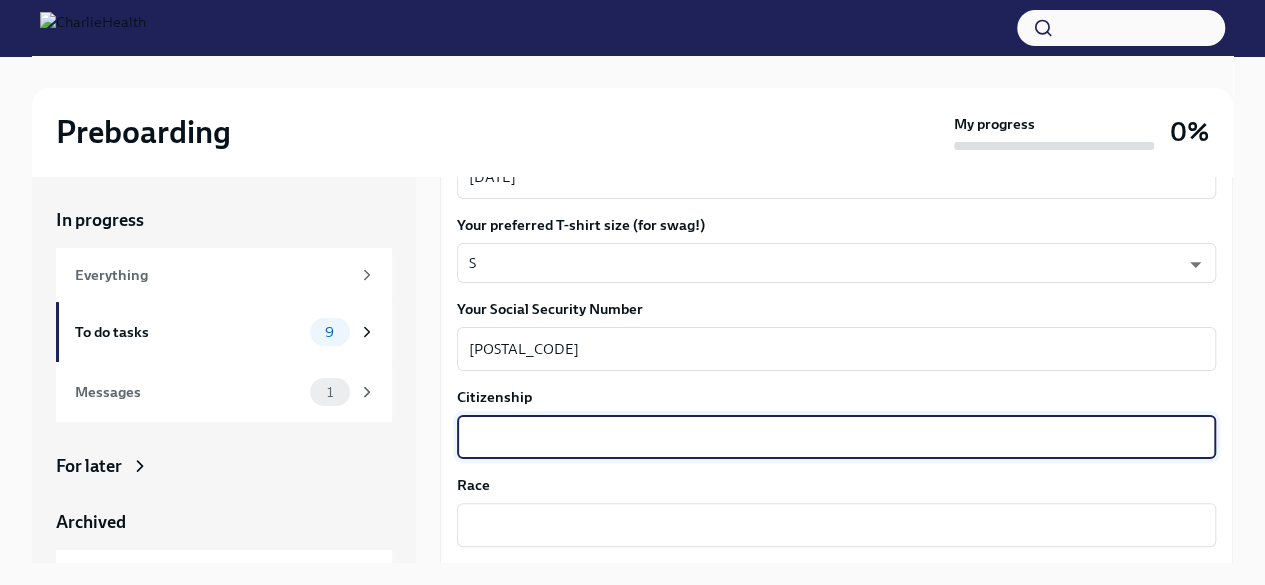 click on "Citizenship" at bounding box center [836, 437] 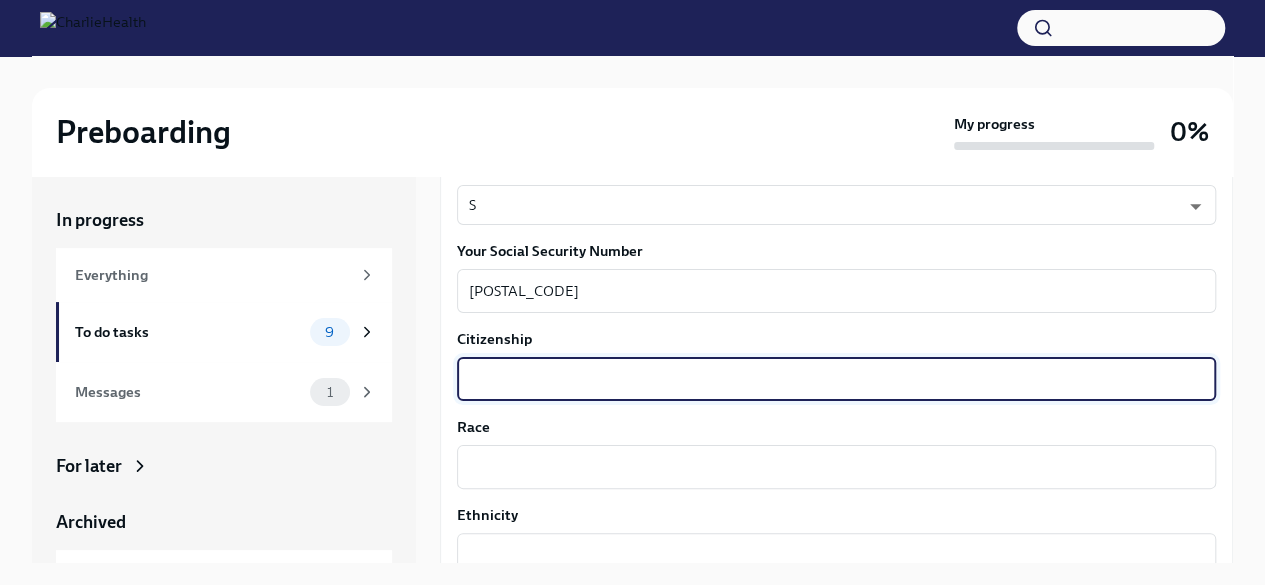 scroll, scrollTop: 1034, scrollLeft: 0, axis: vertical 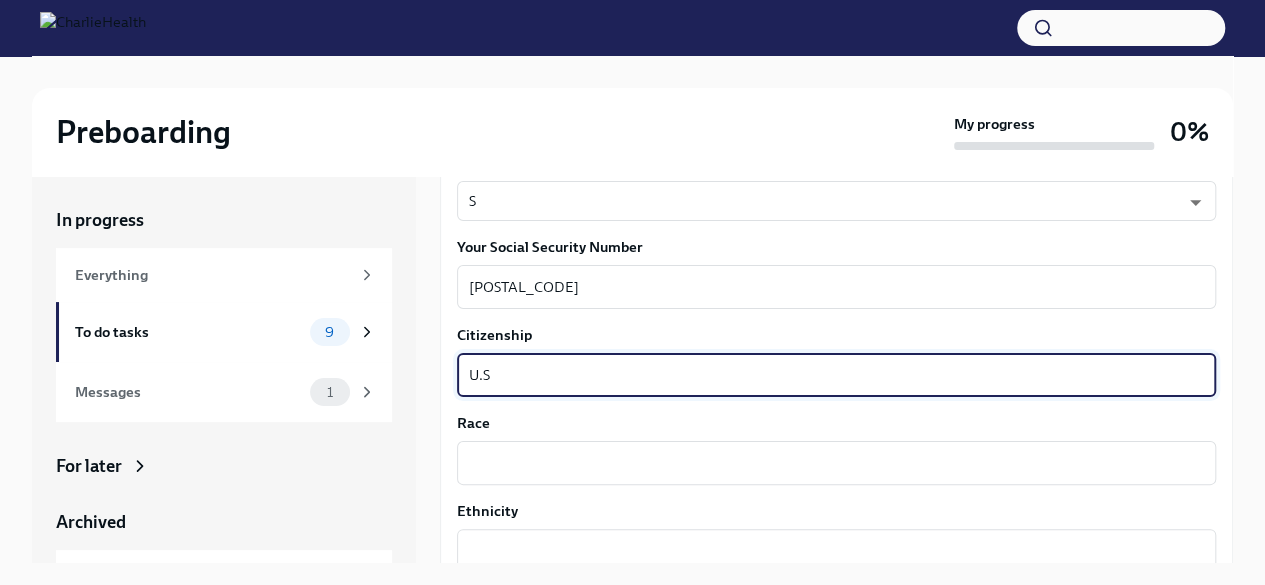 type on "U.S" 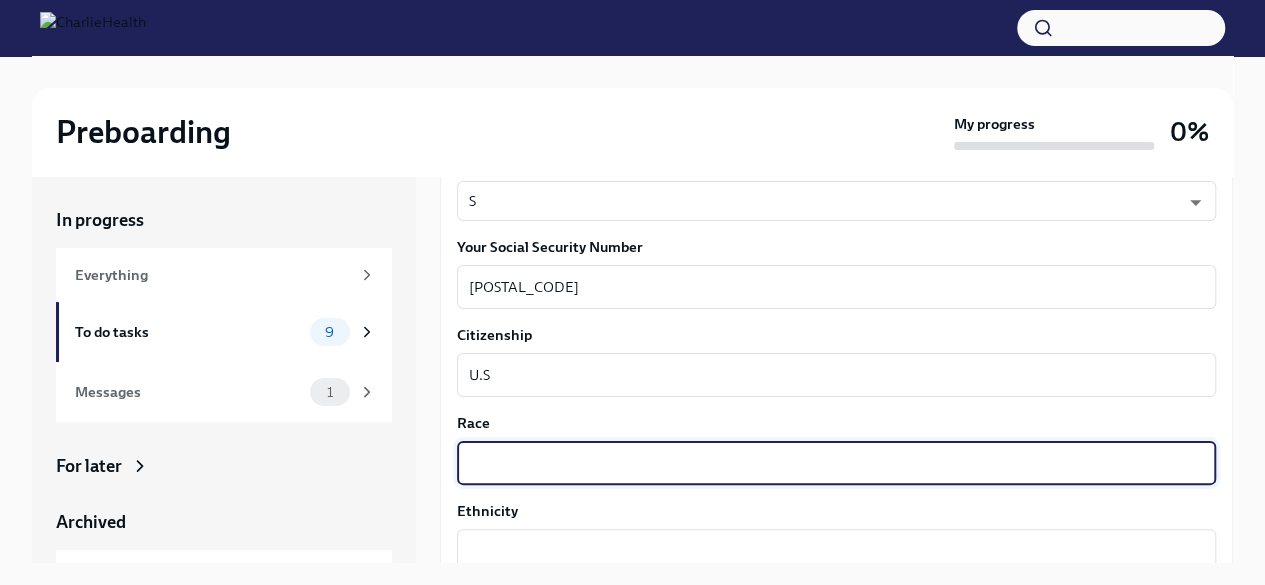 click on "Race" at bounding box center (836, 463) 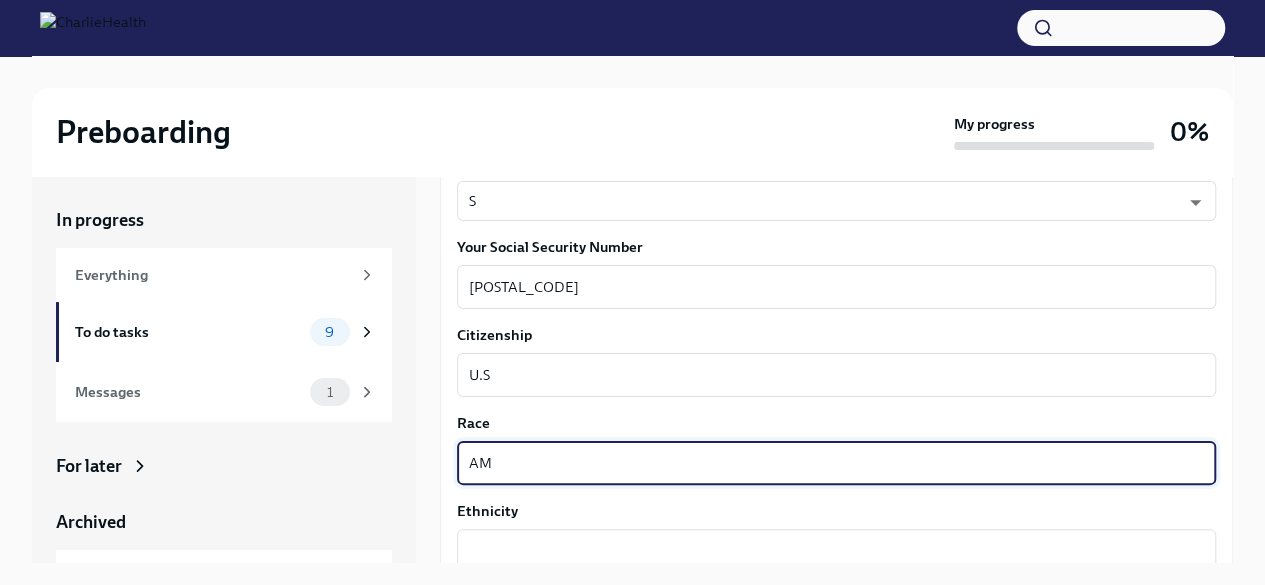 type on "A" 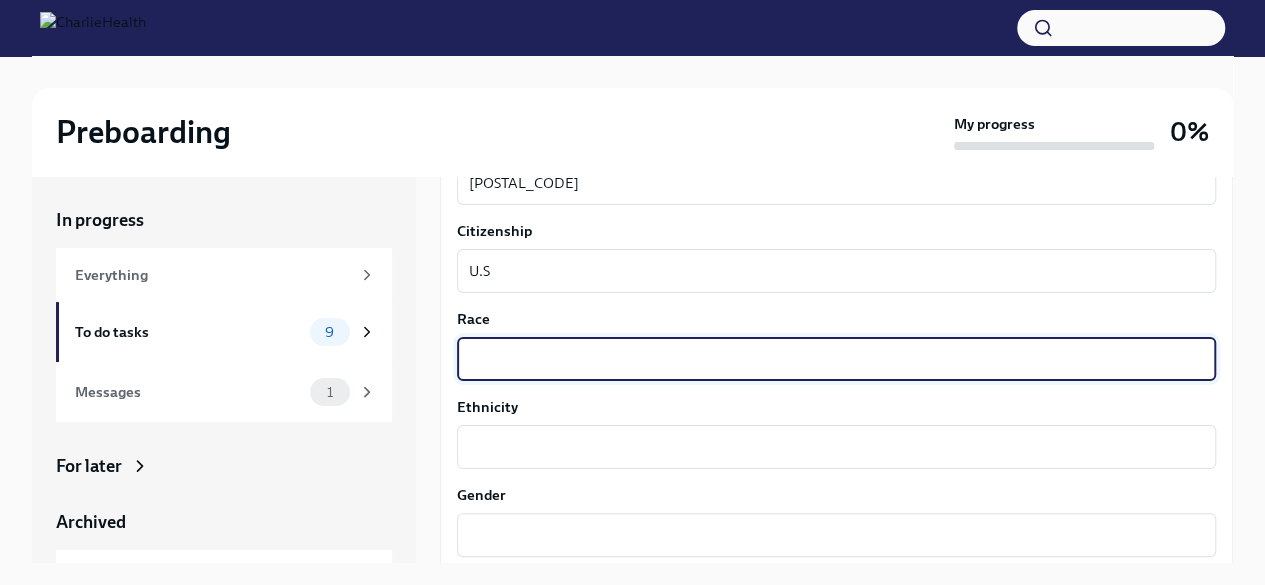 scroll, scrollTop: 1140, scrollLeft: 0, axis: vertical 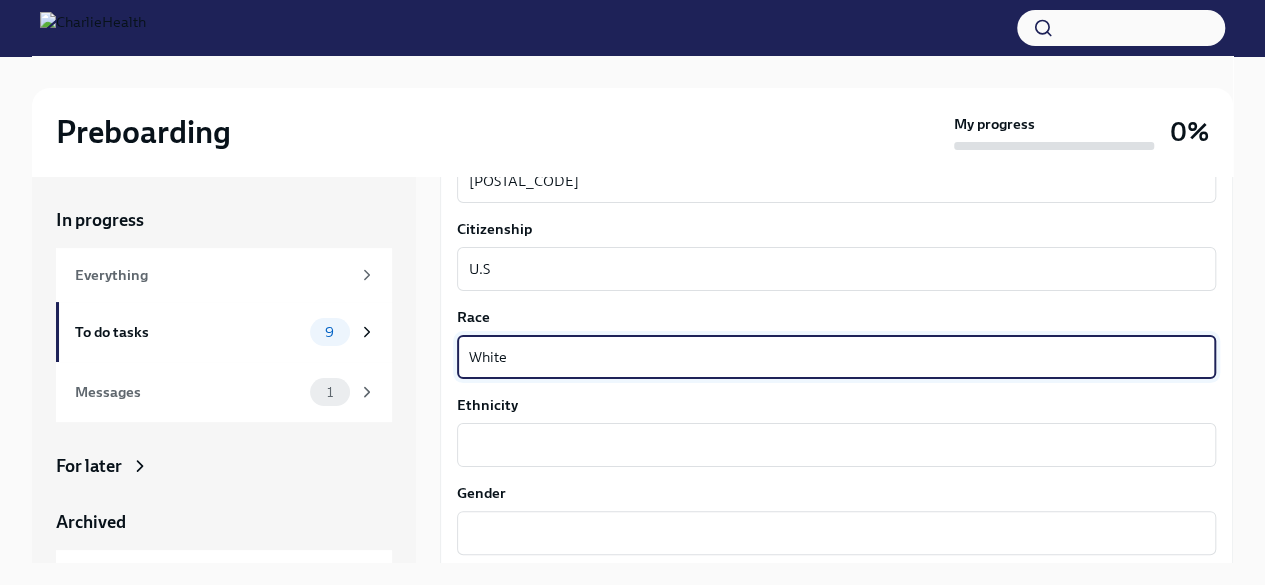 type on "White" 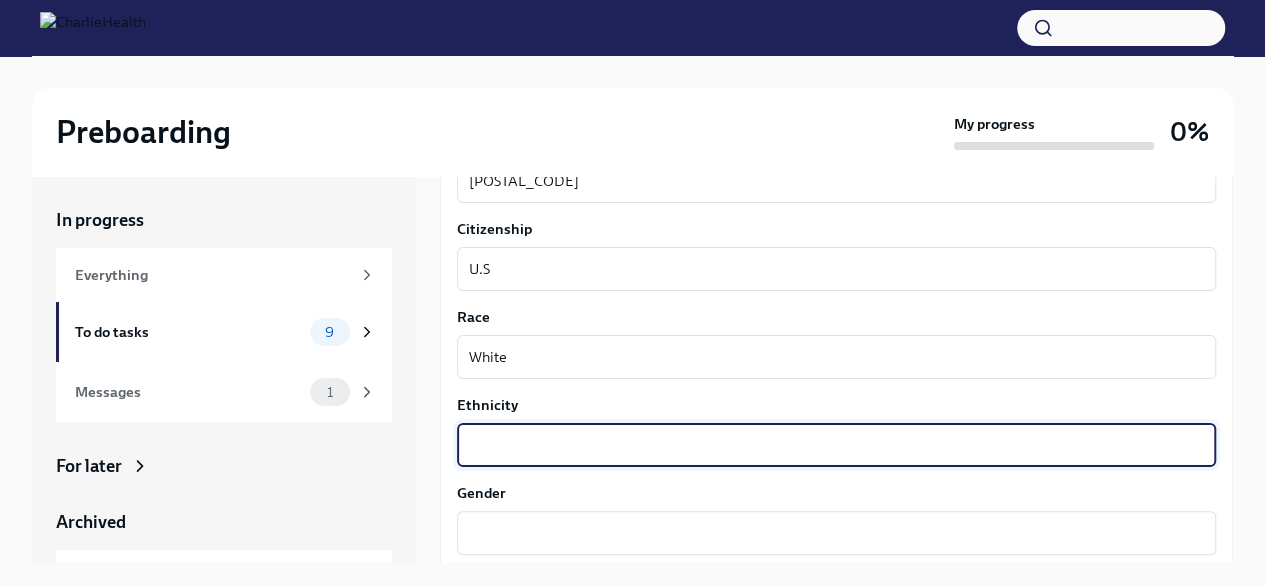 type on "N" 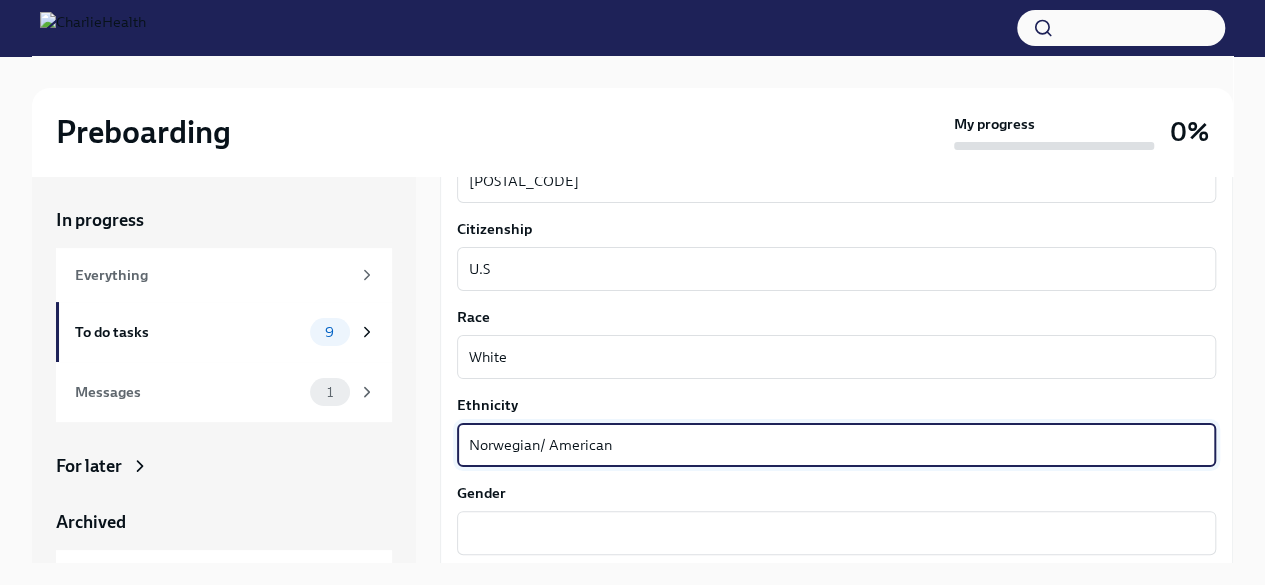 type on "Norwegian/ American" 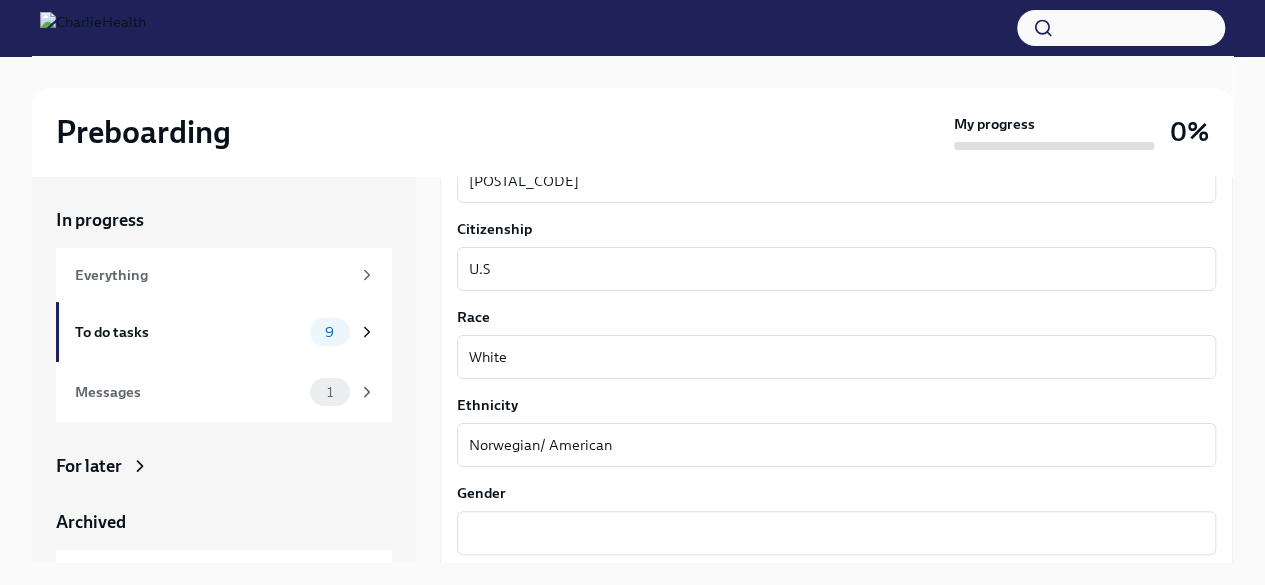 click on "x ​" at bounding box center (836, 533) 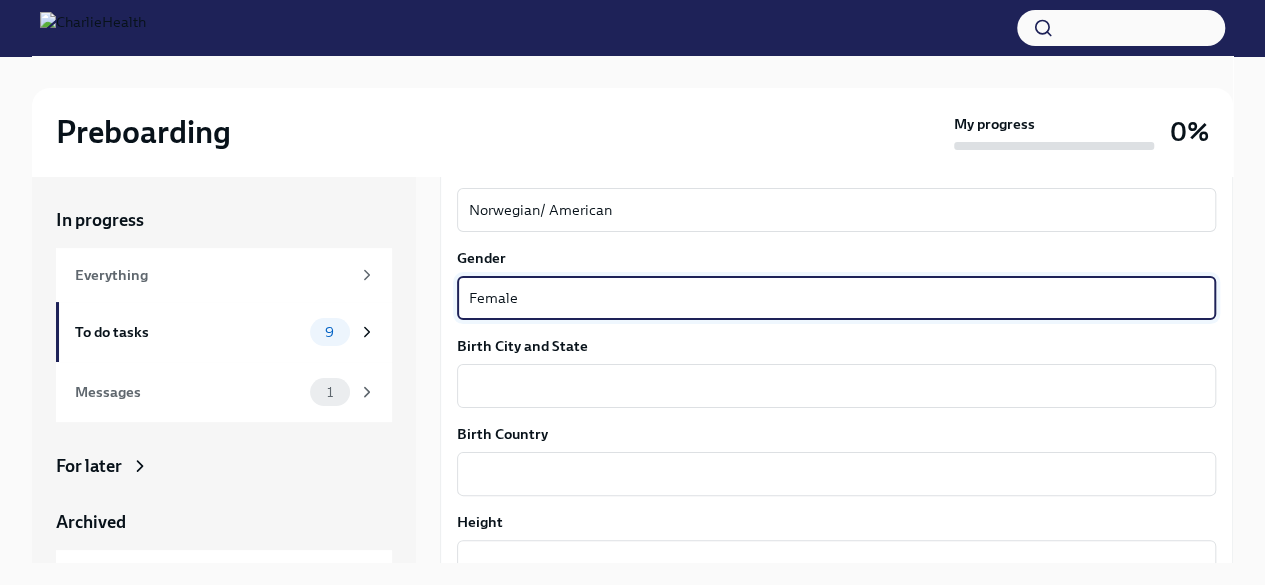 scroll, scrollTop: 1376, scrollLeft: 0, axis: vertical 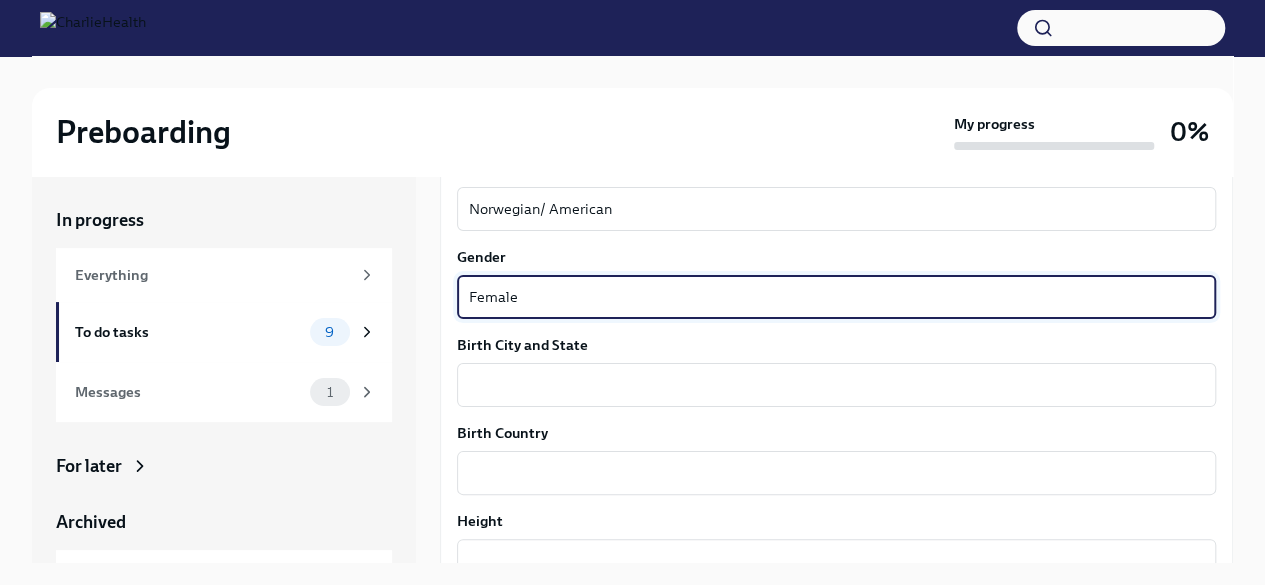 type on "Female" 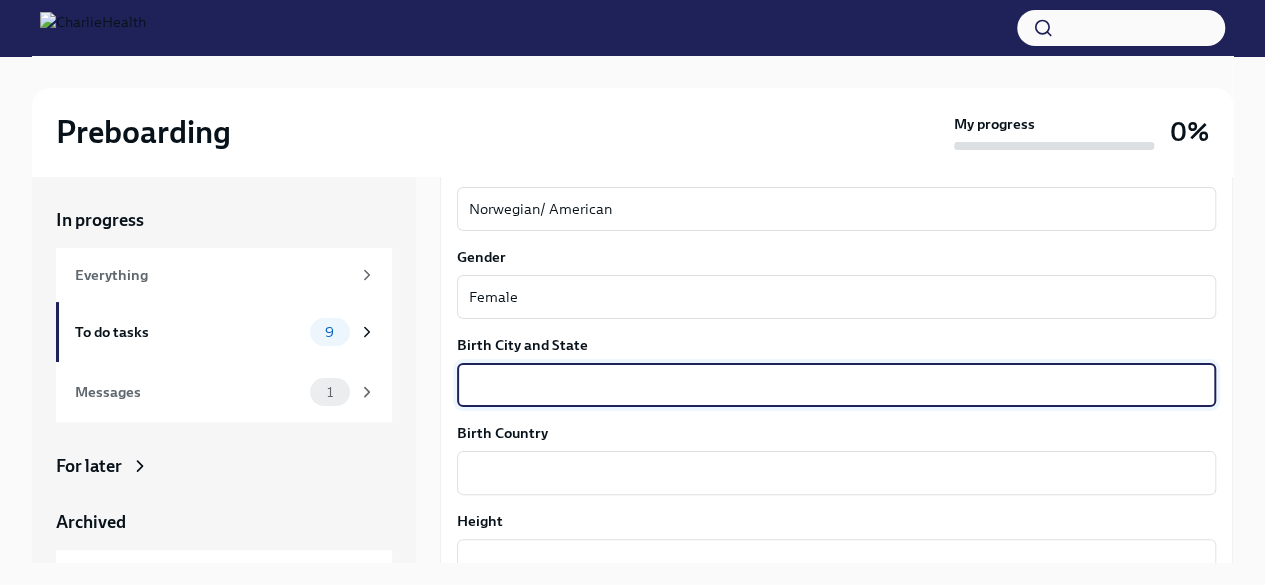 click on "Birth City and State" at bounding box center [836, 385] 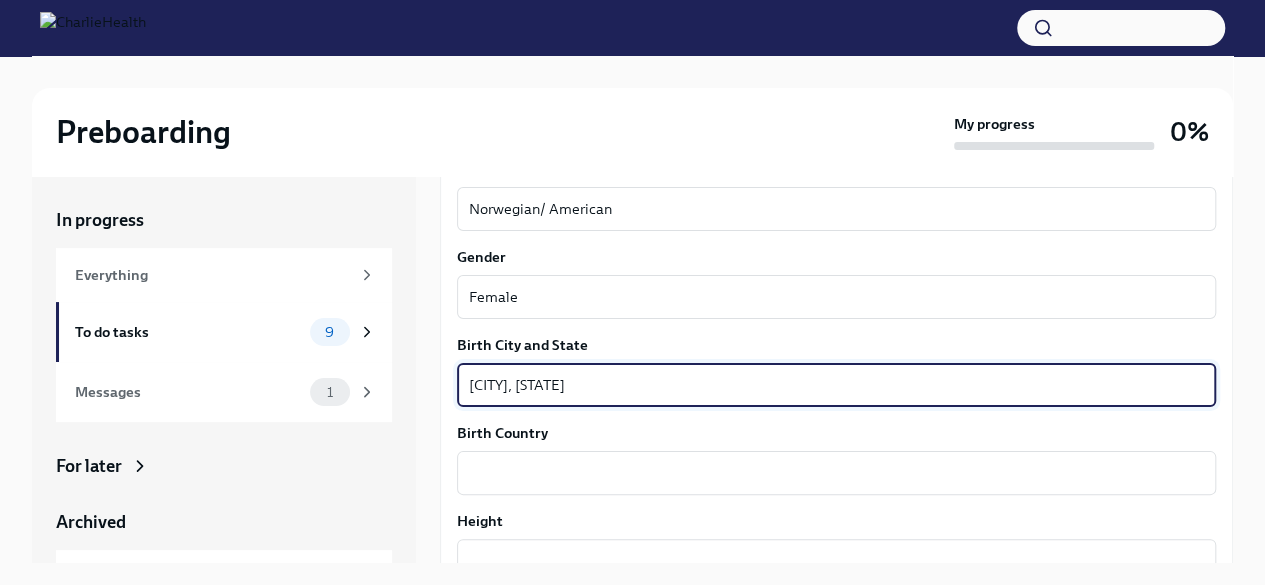 type on "[CITY], [STATE]" 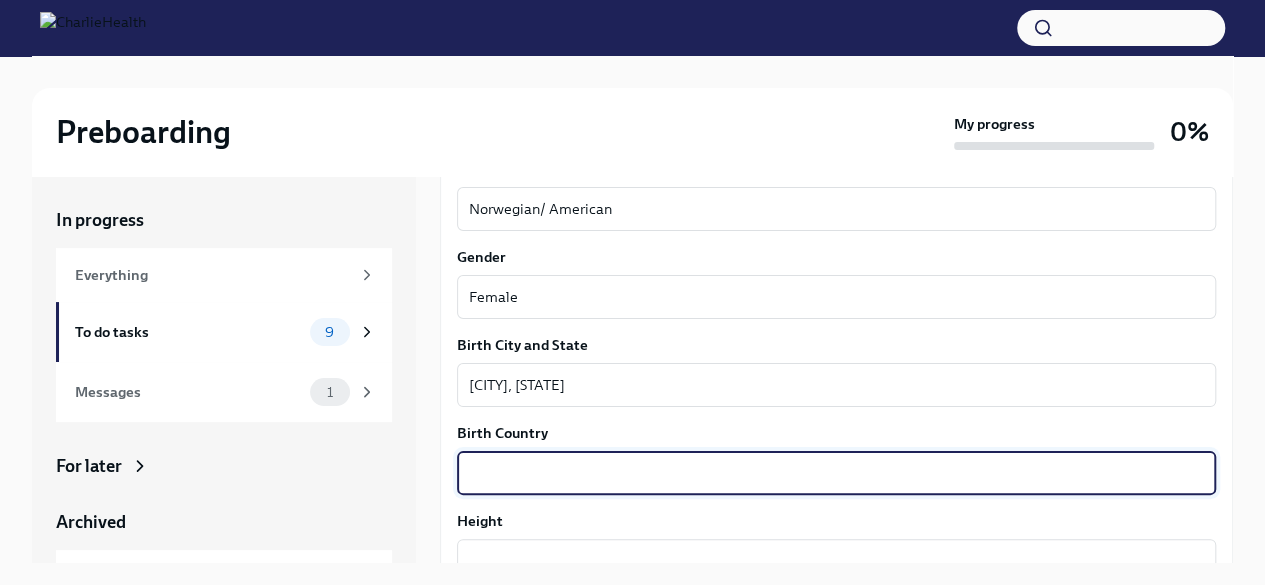 click on "Birth Country" at bounding box center [836, 473] 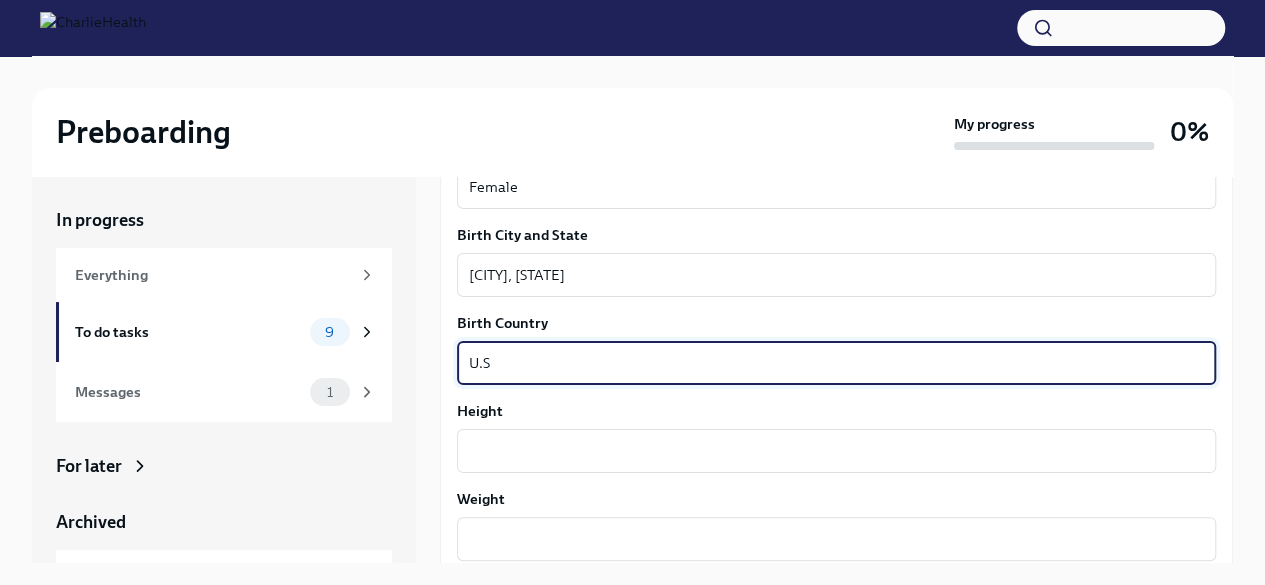 scroll, scrollTop: 1487, scrollLeft: 0, axis: vertical 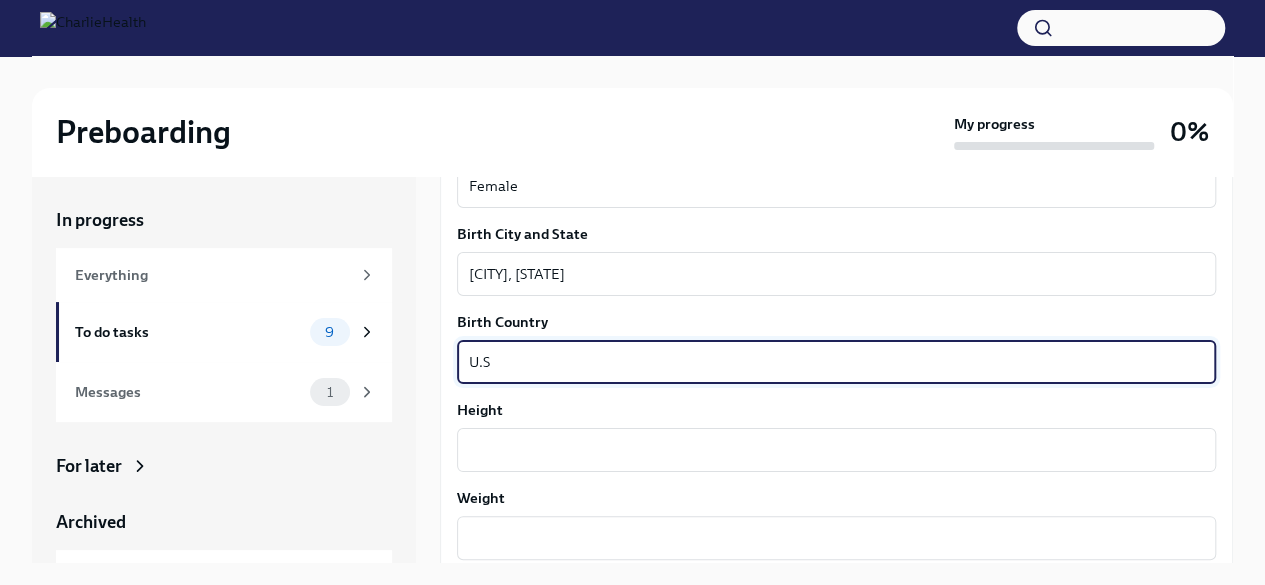 type on "U.S" 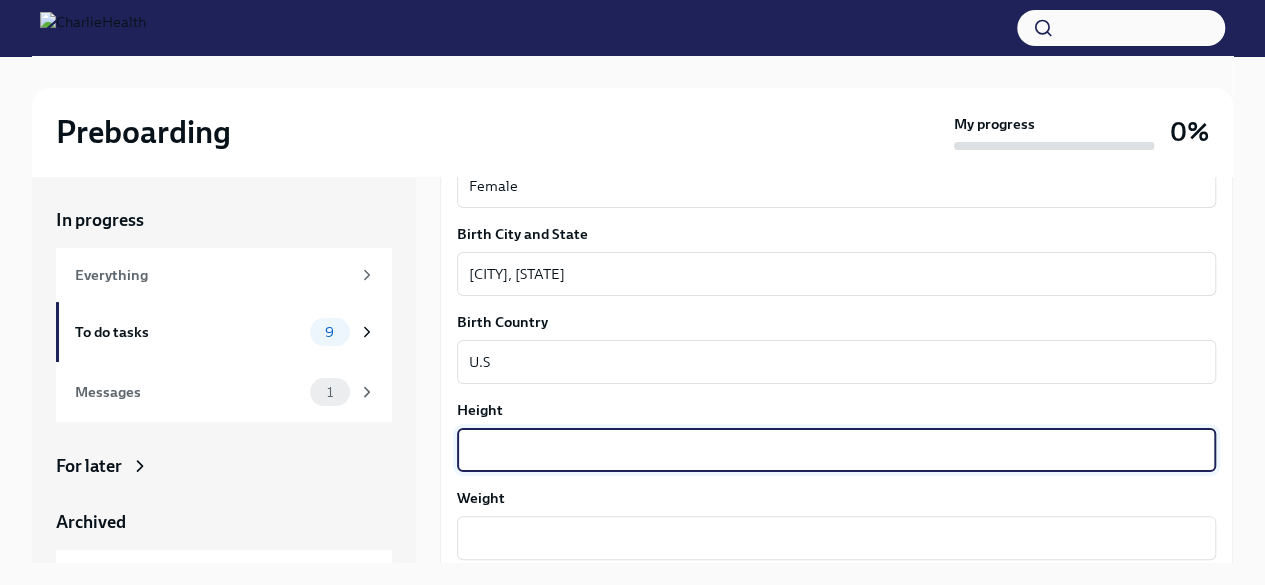 click on "Height" at bounding box center [836, 450] 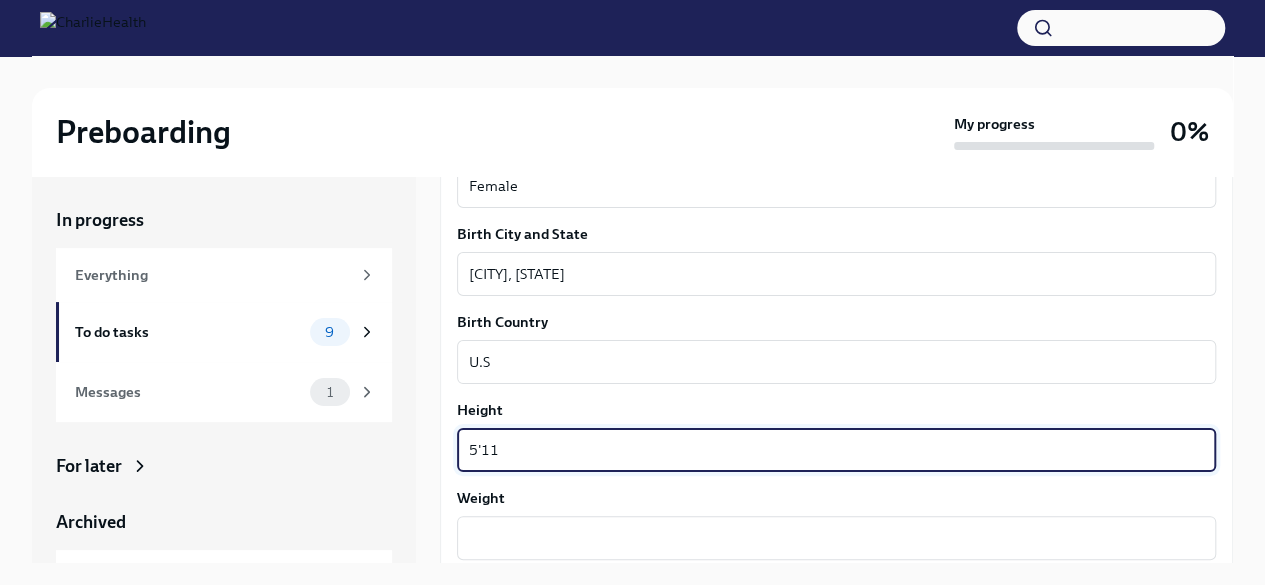 type on "5'11" 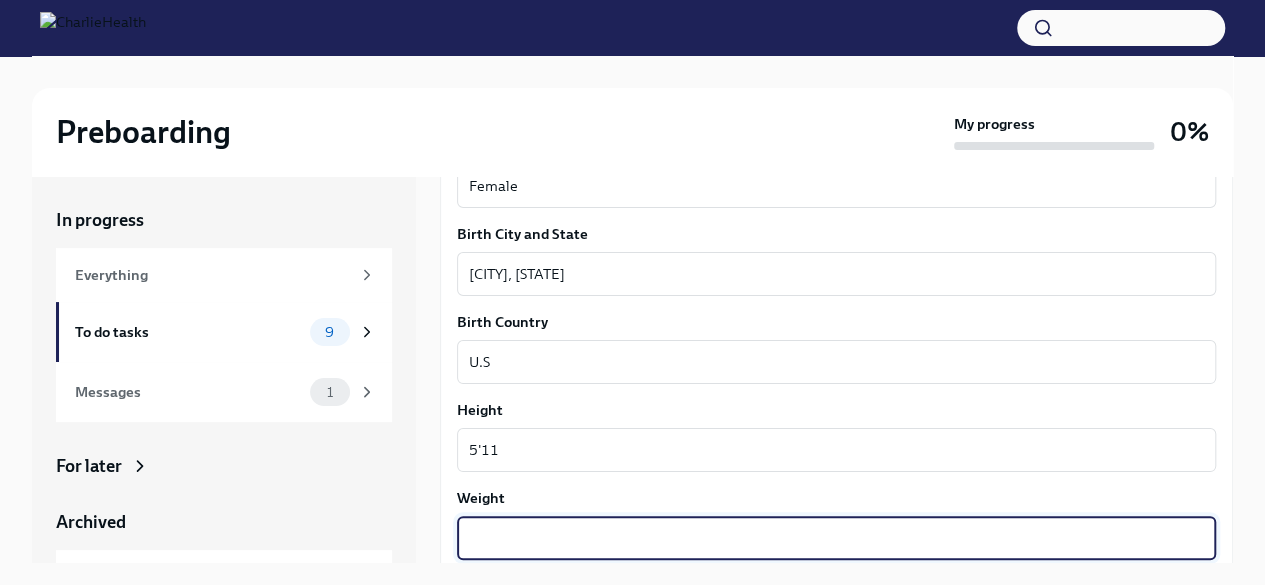 click on "Weight" at bounding box center [836, 538] 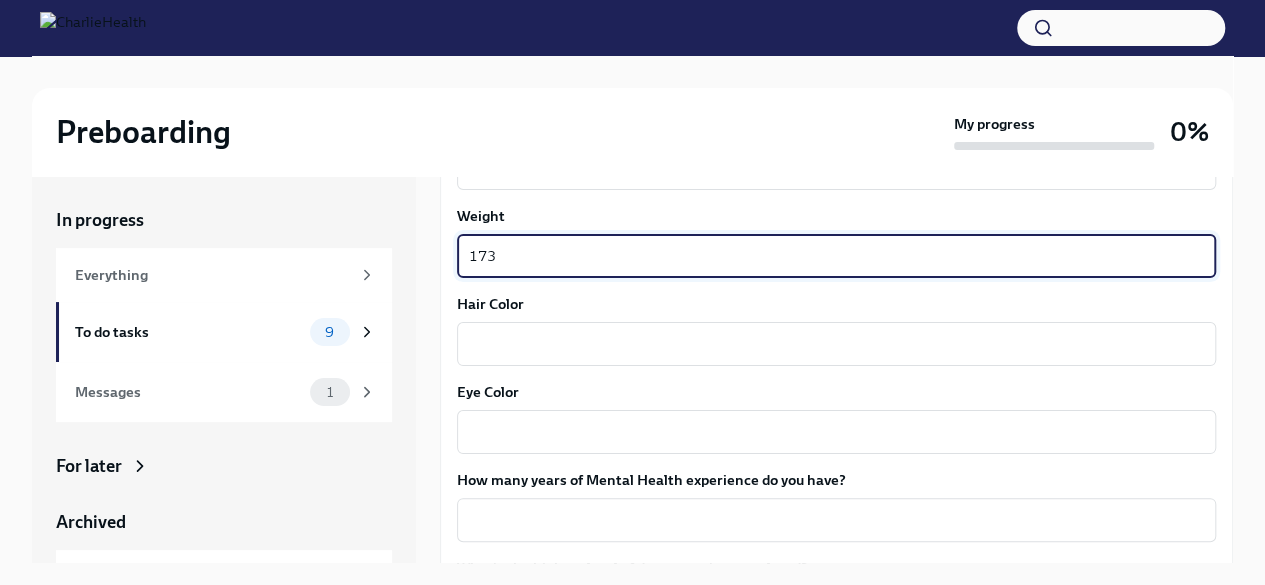 scroll, scrollTop: 1771, scrollLeft: 0, axis: vertical 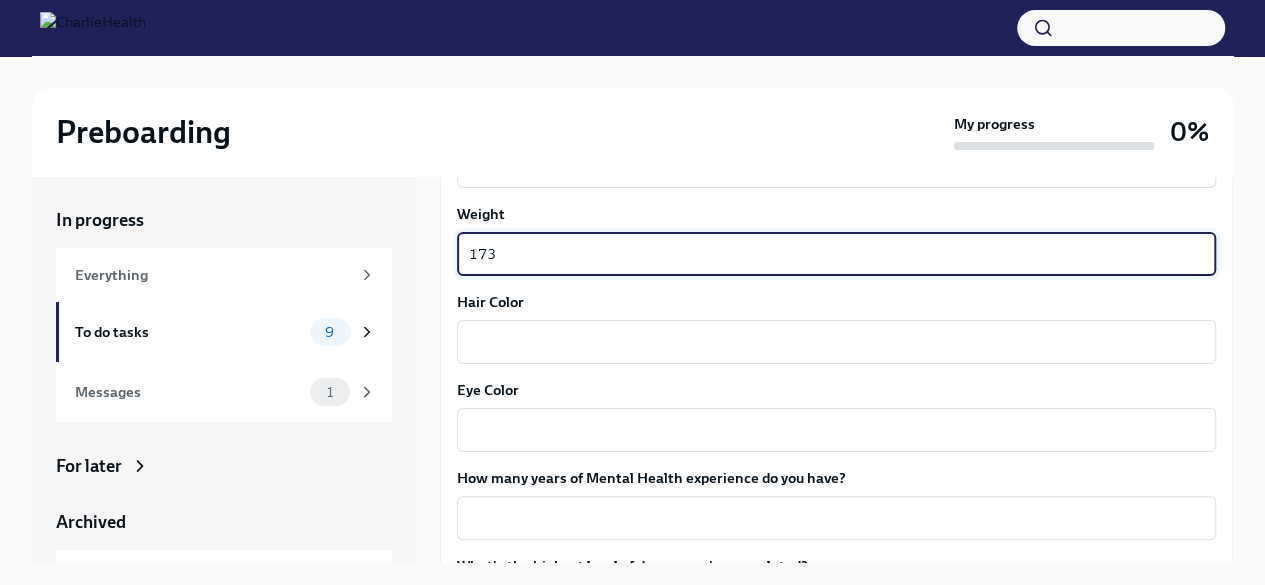type on "173" 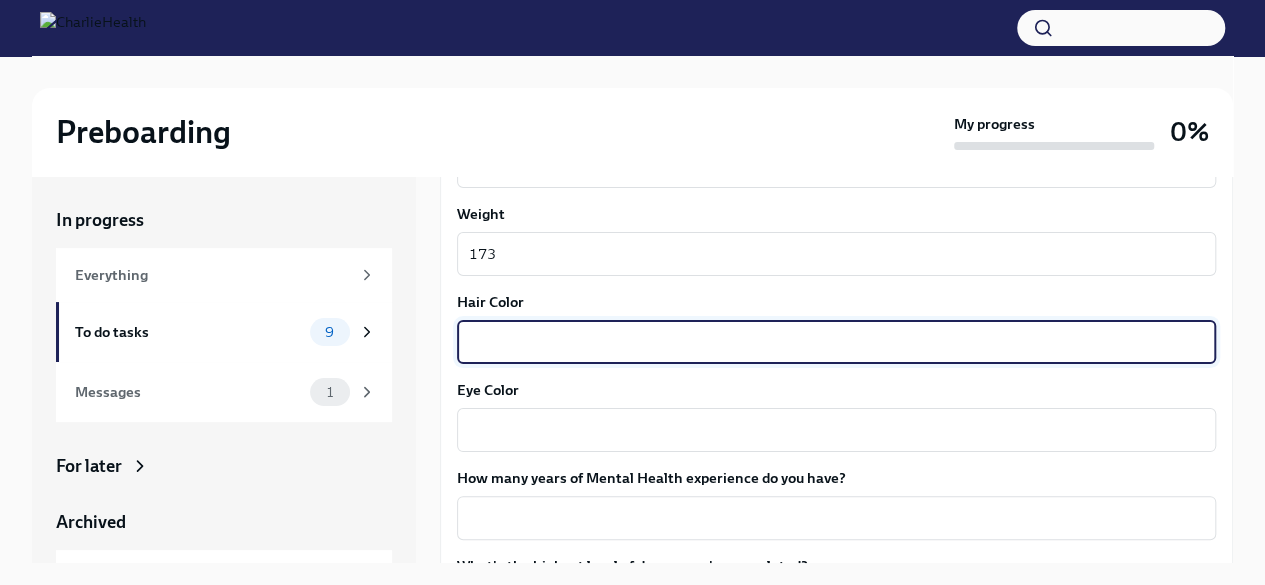 click on "Hair Color" at bounding box center [836, 342] 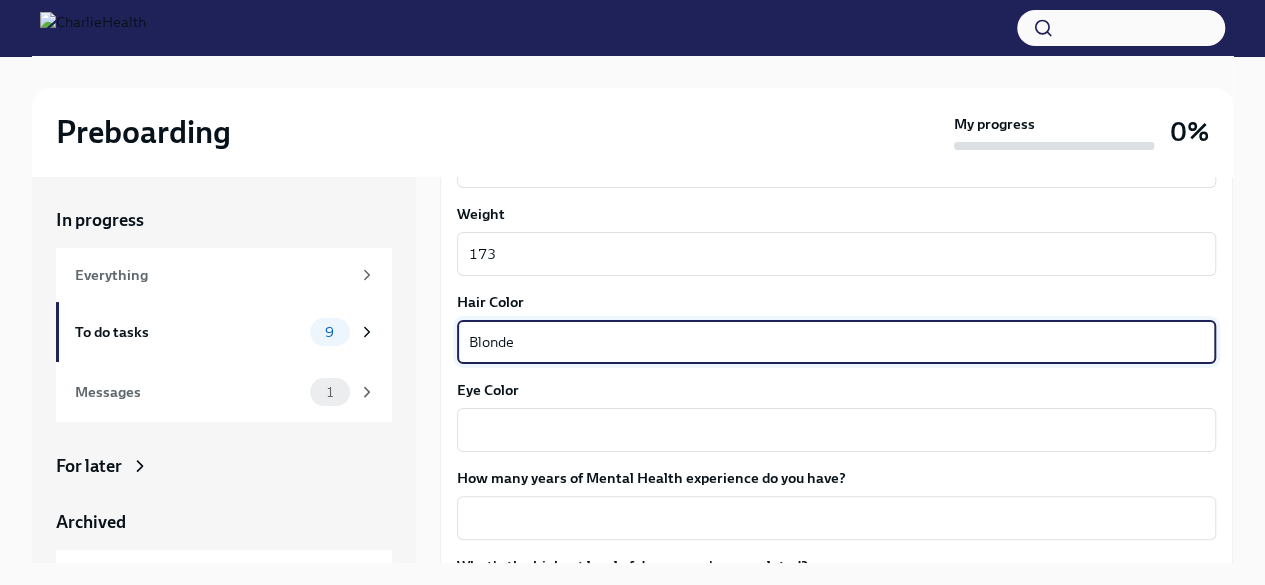 type on "Blonde" 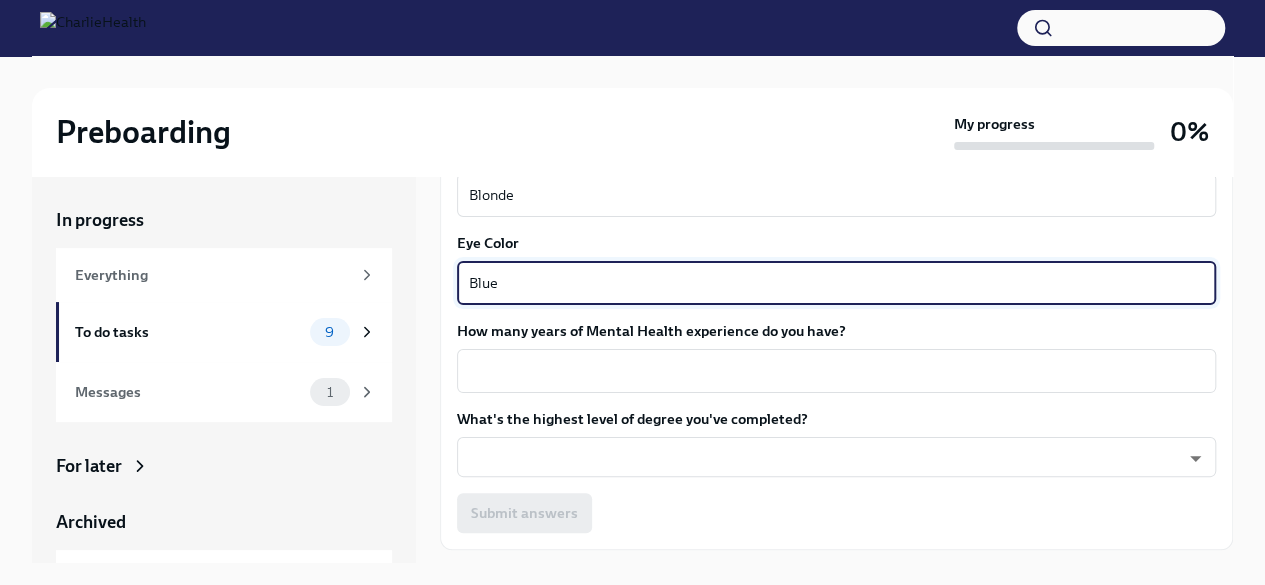 scroll, scrollTop: 1924, scrollLeft: 0, axis: vertical 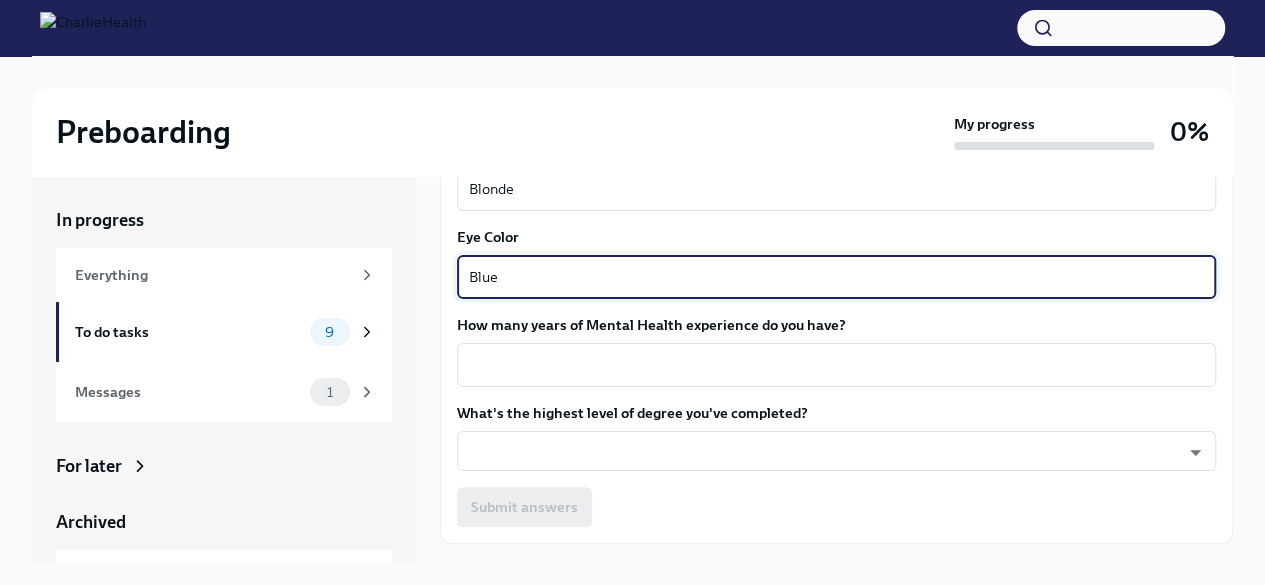 type on "Blue" 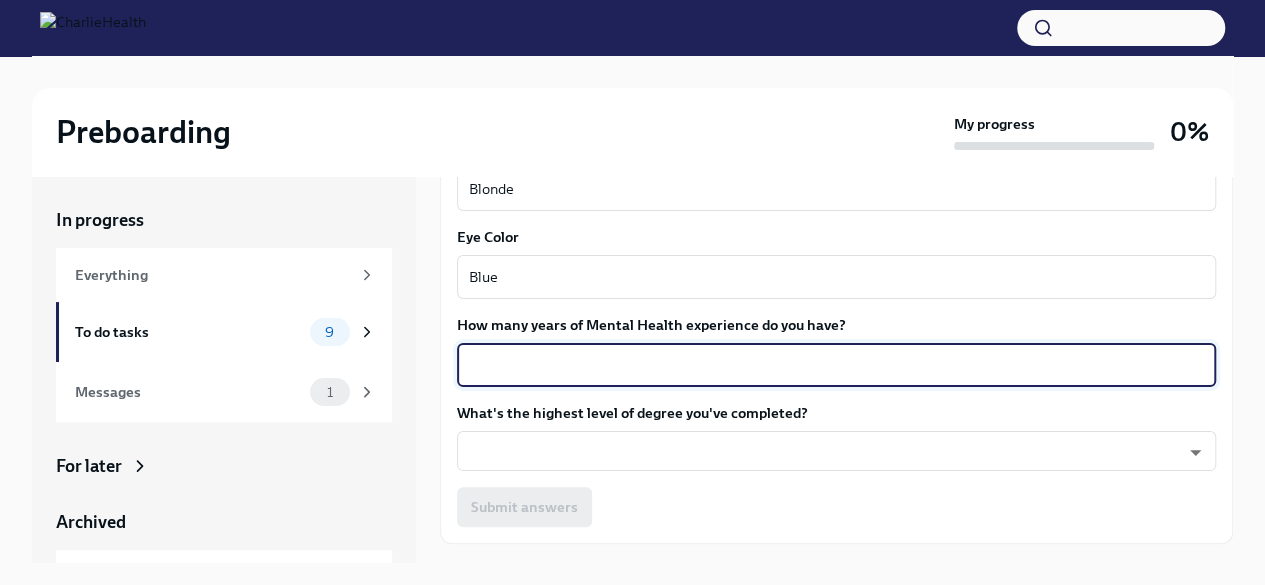 click on "How many years of Mental Health experience do you have?" at bounding box center (836, 365) 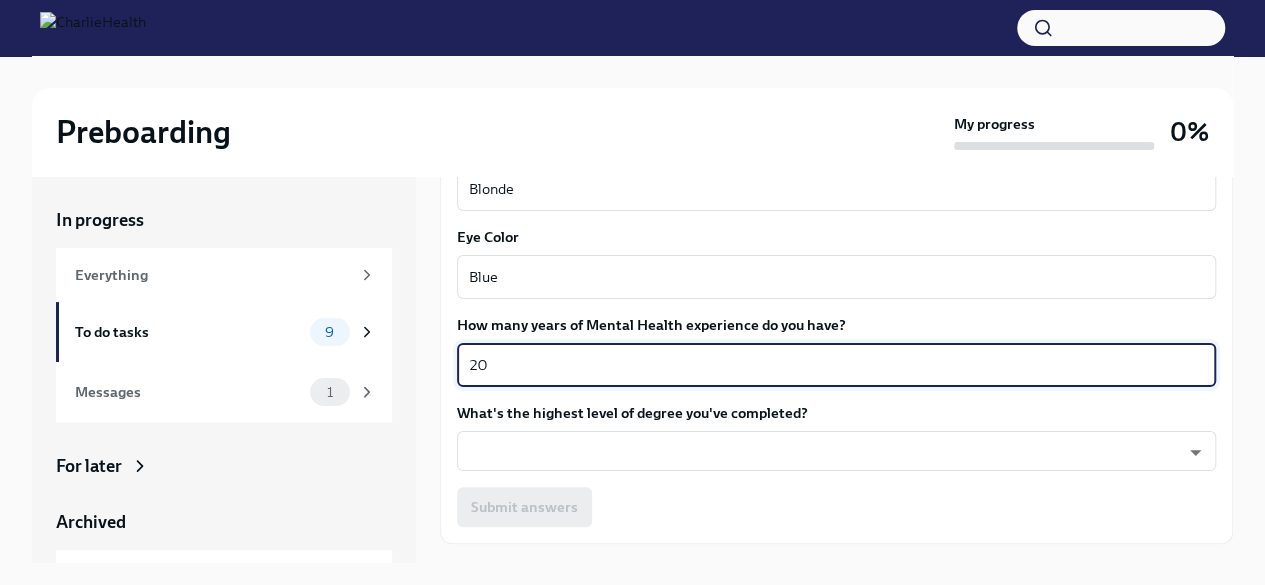 type on "20" 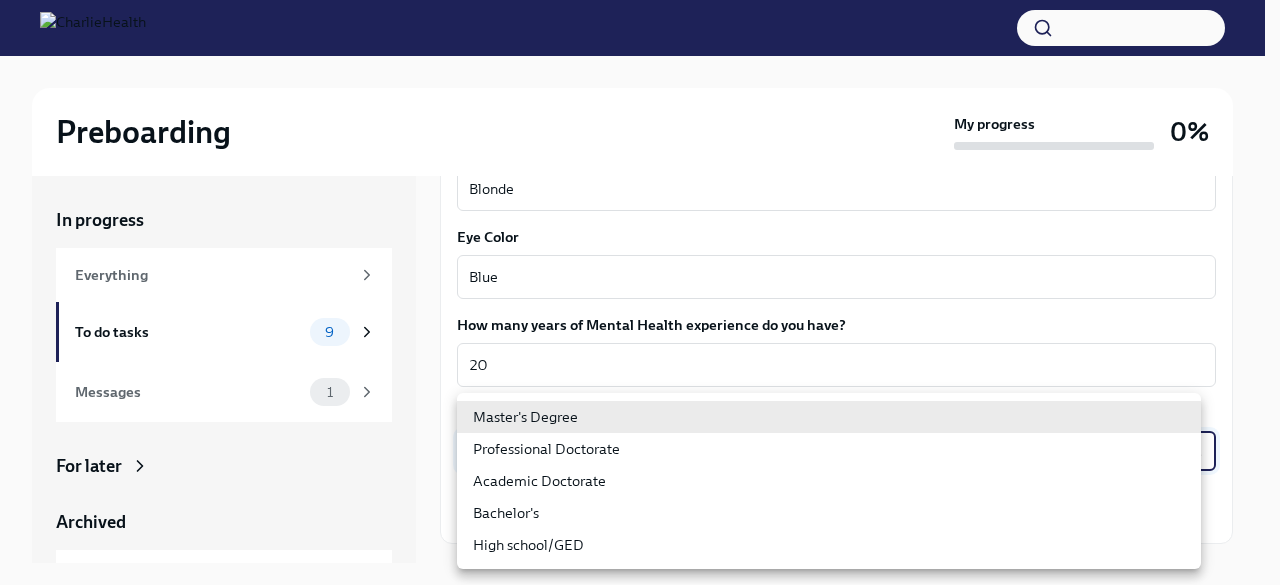 click on "Your preferred first name [FIRST] x Your legal last name [LAST] x Please provide any previous names/ aliases-put None if N/A N/A x Street Address 1 [NUMBER] [STREET] Street Address 2 Postal Code [POSTAL_CODE] City [CITY] State/Region [STATE] Country US Date of Birth (MM/DD/YYYY) [DATE] x S x" at bounding box center [640, 309] 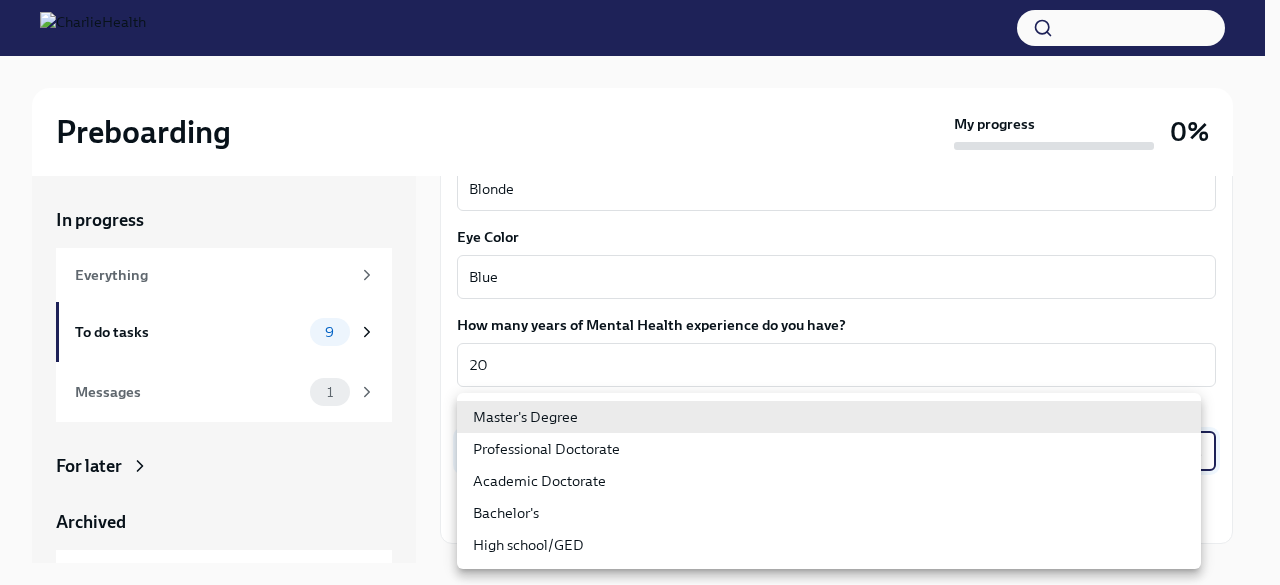 click on "Master's Degree" at bounding box center [829, 417] 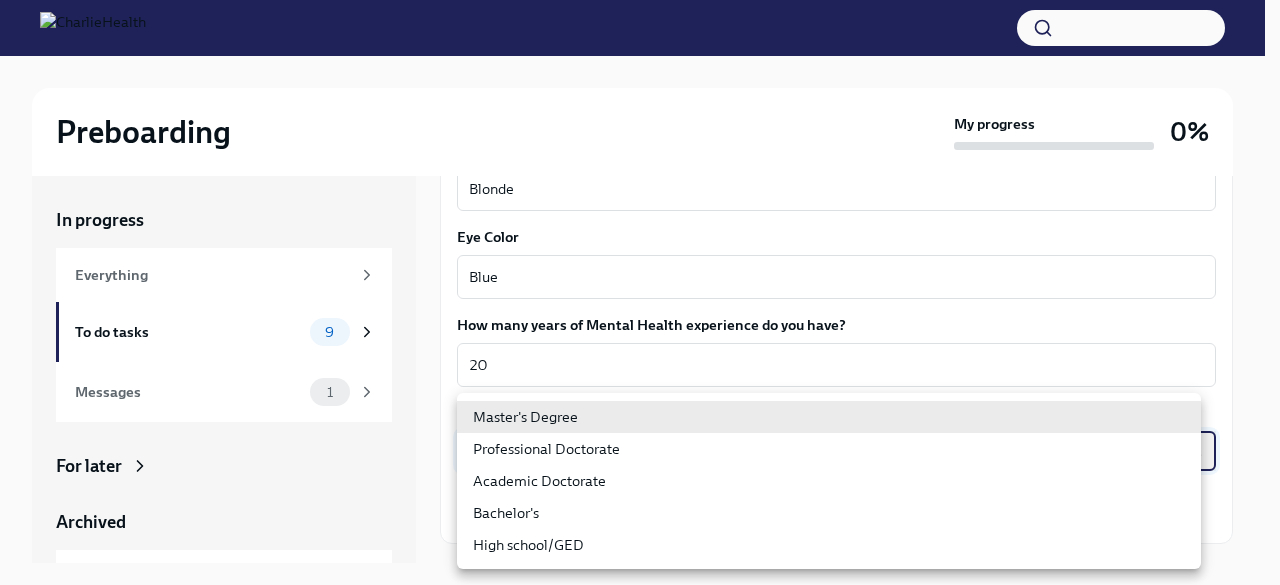 type on "2vBr-ghkD" 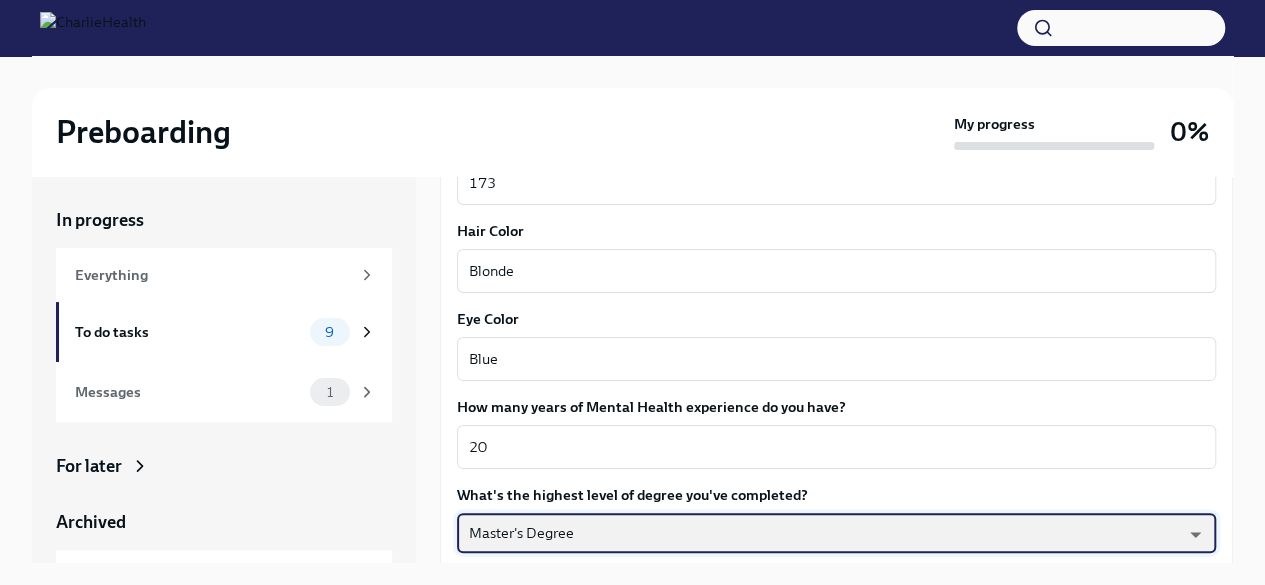 scroll, scrollTop: 1967, scrollLeft: 0, axis: vertical 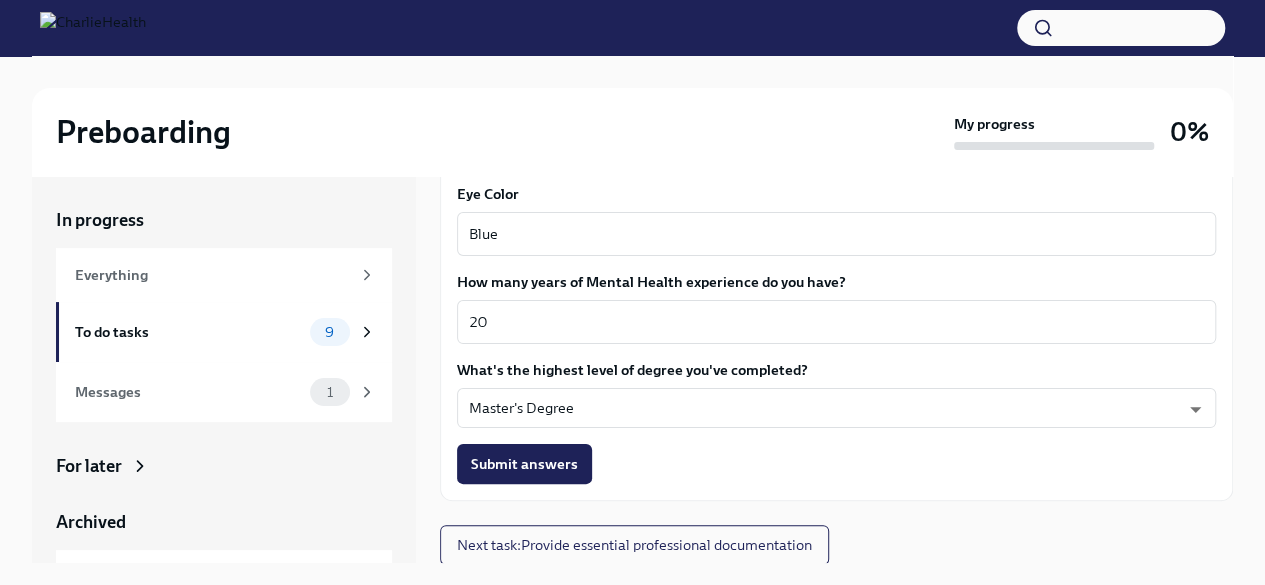 click on "Submit answers" at bounding box center (524, 464) 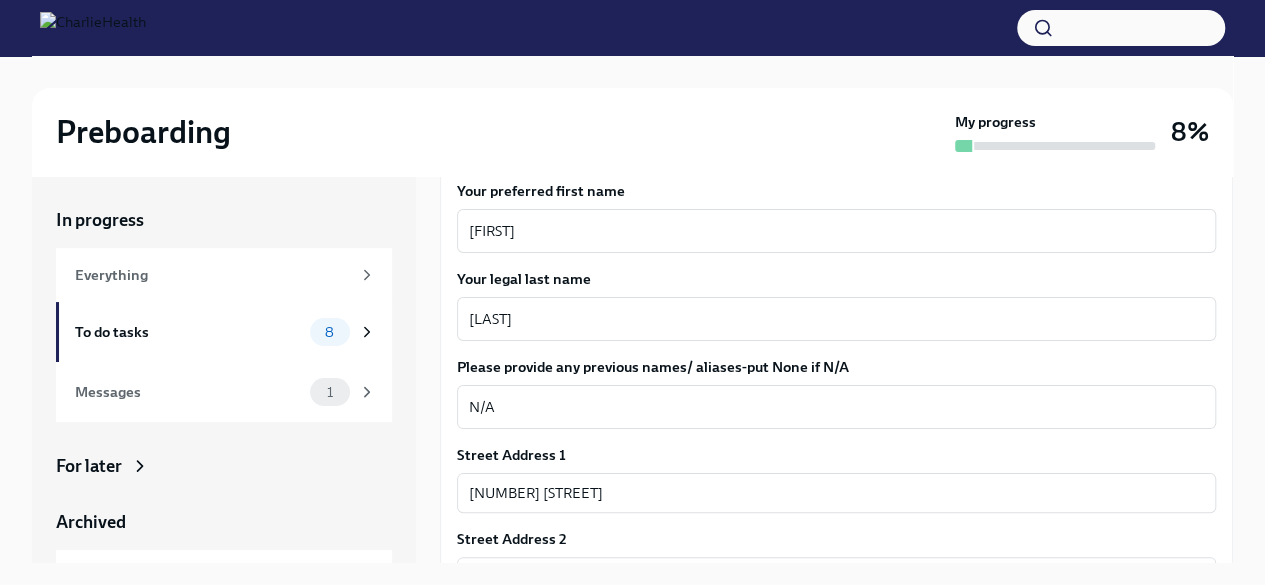 scroll, scrollTop: 0, scrollLeft: 0, axis: both 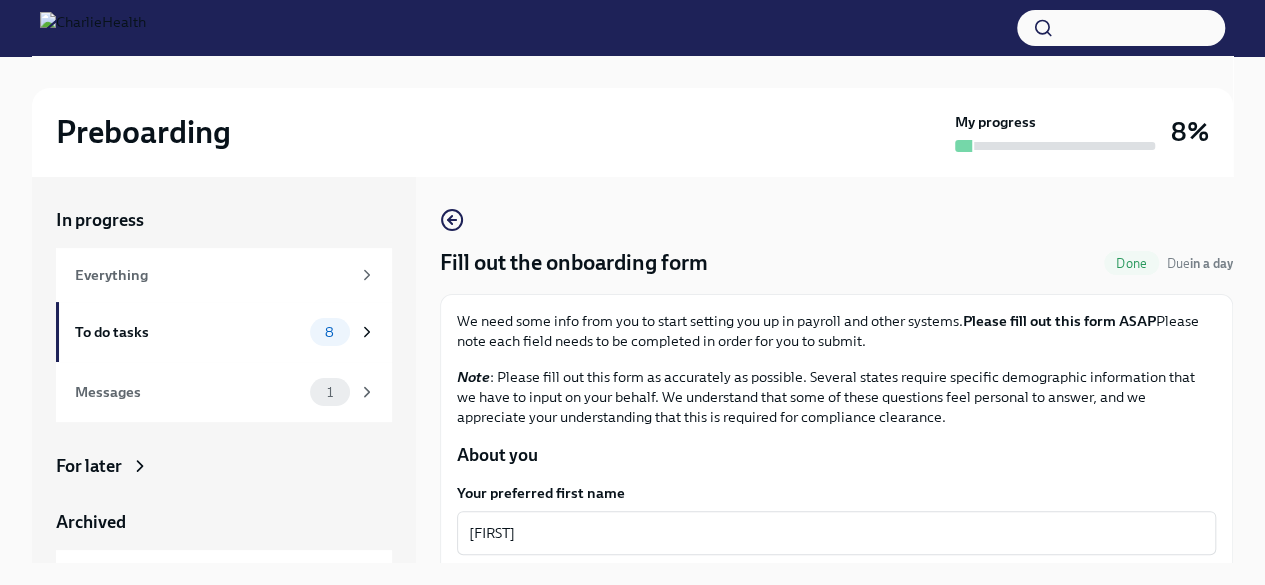 click 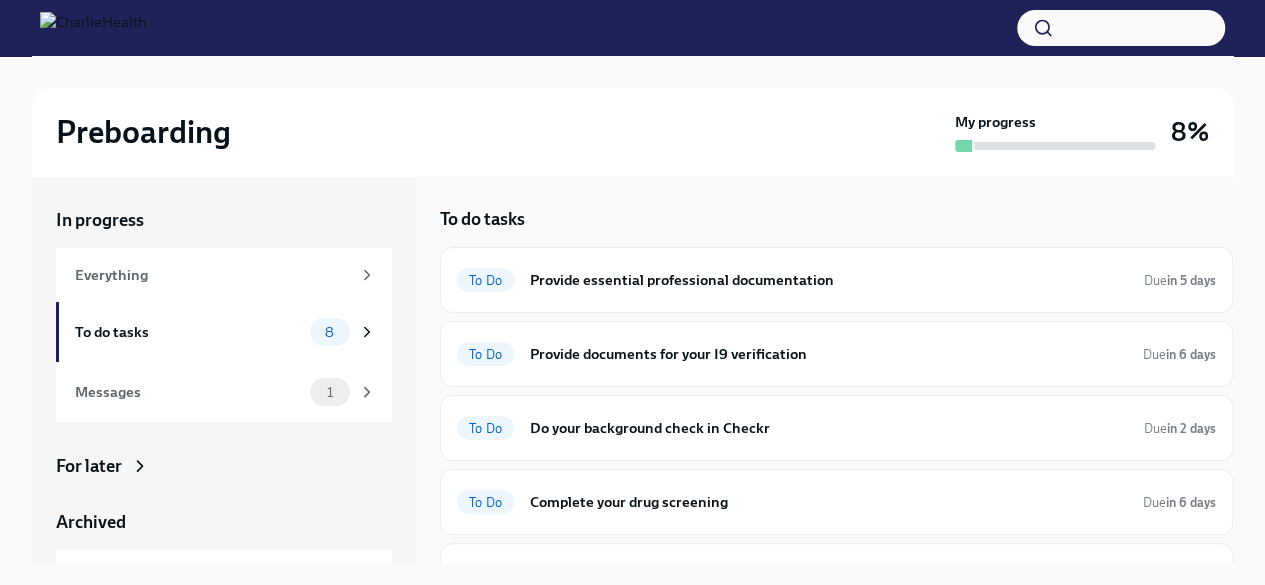 scroll, scrollTop: 0, scrollLeft: 0, axis: both 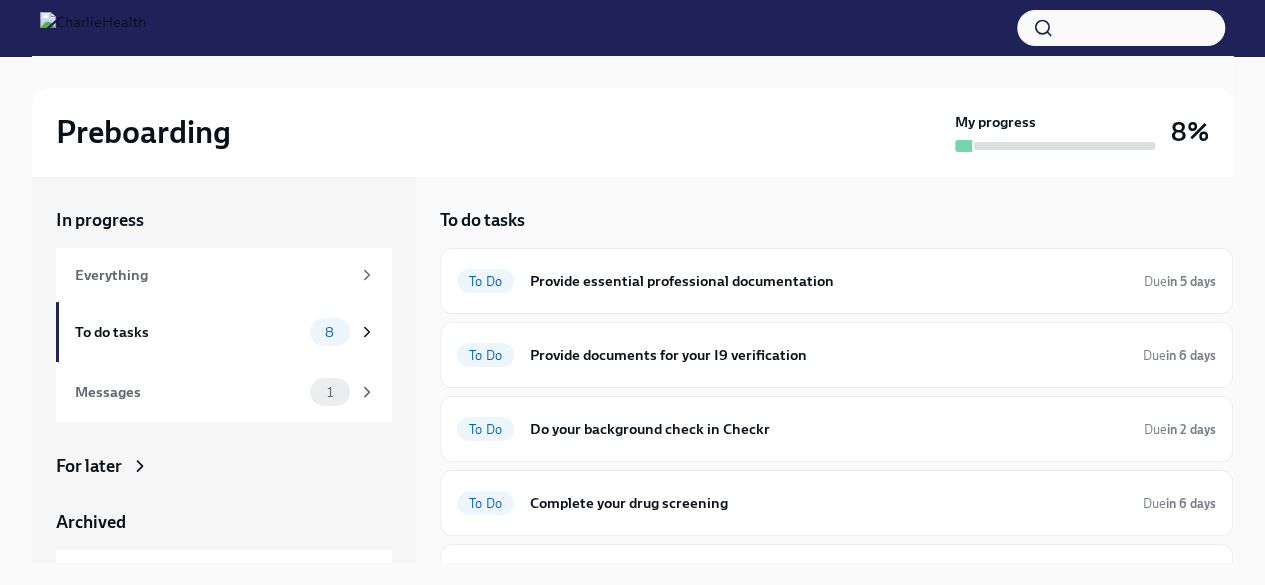 click on "Provide documents for your I9 verification" at bounding box center (828, 355) 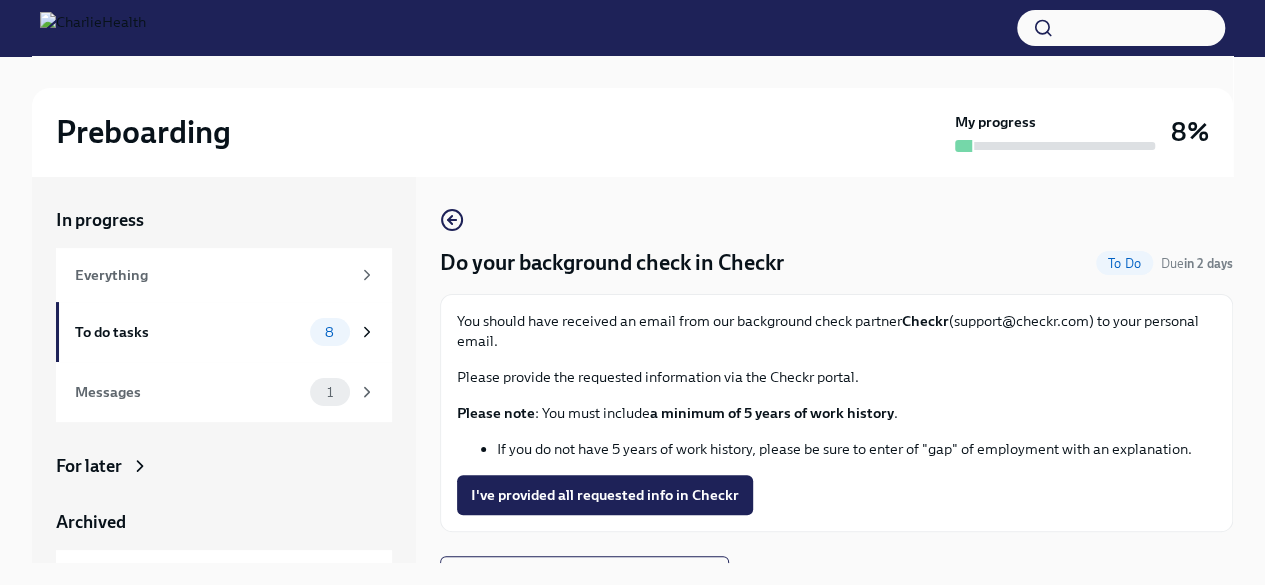 scroll, scrollTop: 31, scrollLeft: 0, axis: vertical 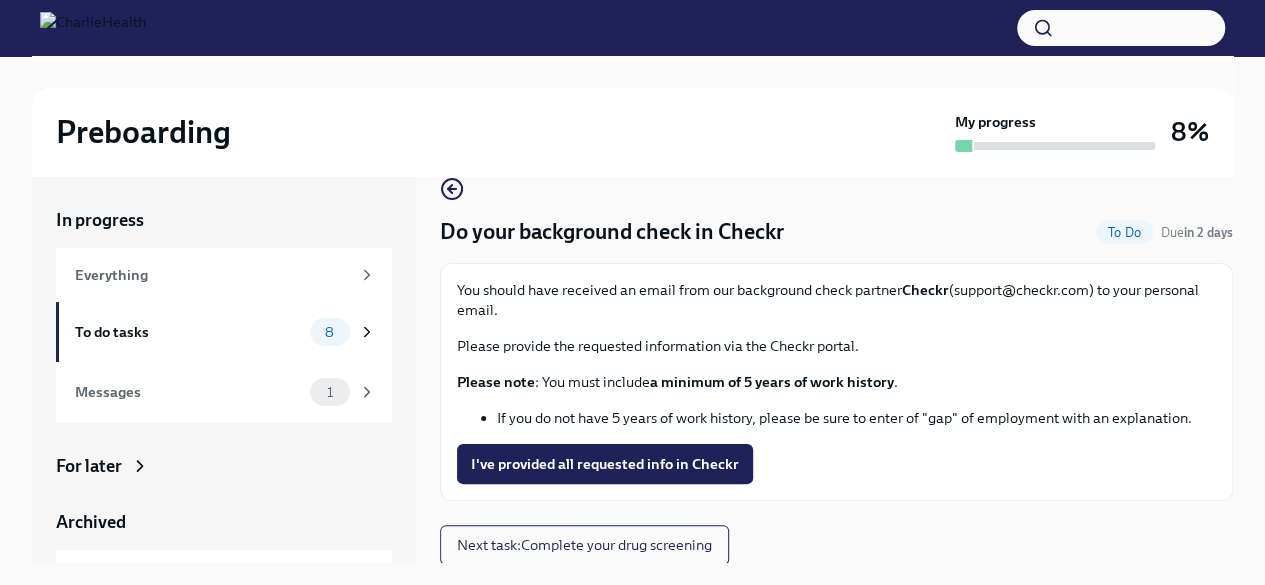 click on "I've provided all requested info in Checkr" at bounding box center [605, 464] 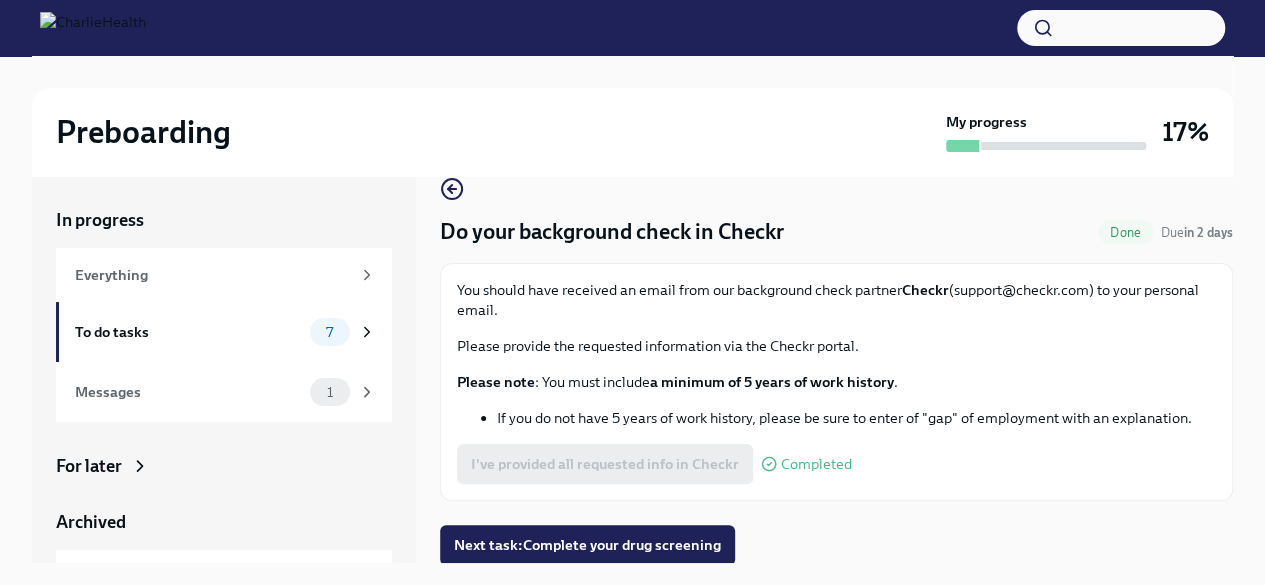 scroll, scrollTop: 32, scrollLeft: 0, axis: vertical 